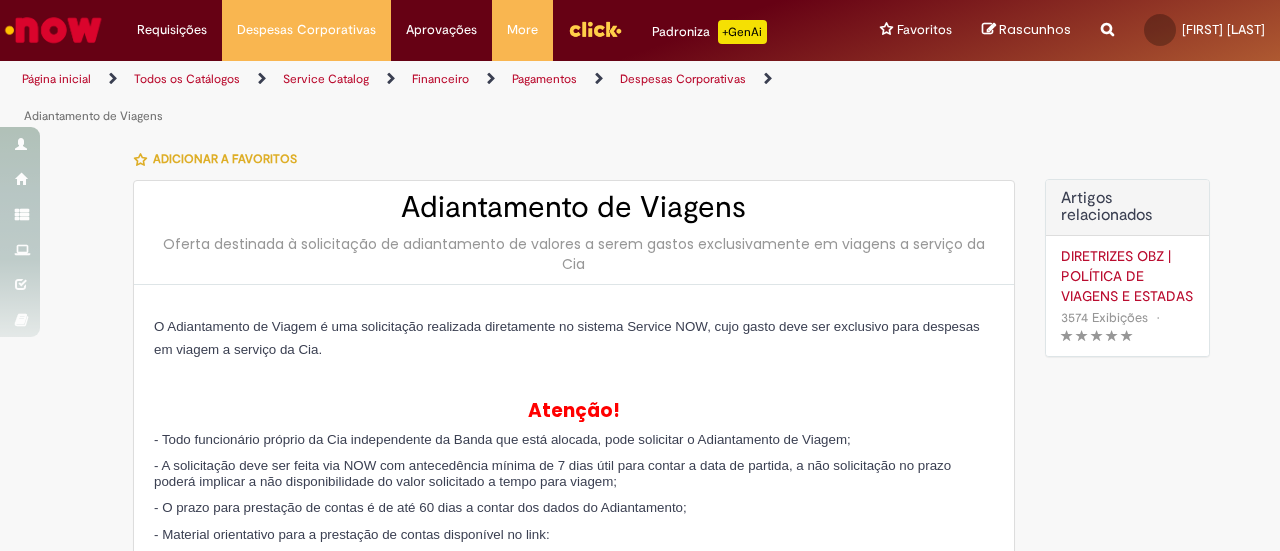 select on "*" 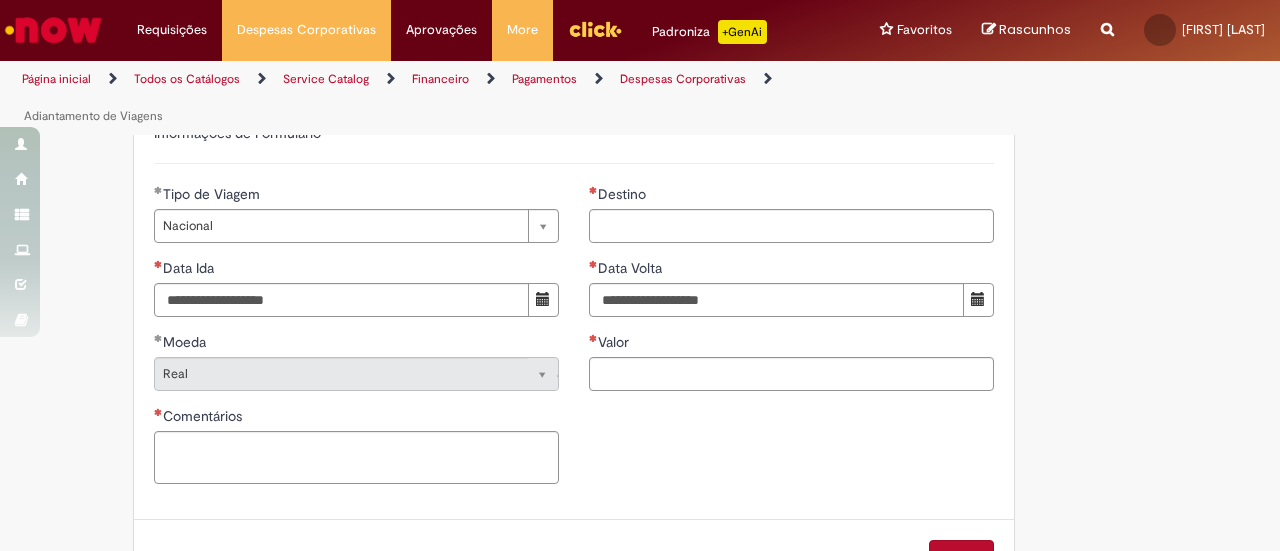 scroll, scrollTop: 1100, scrollLeft: 0, axis: vertical 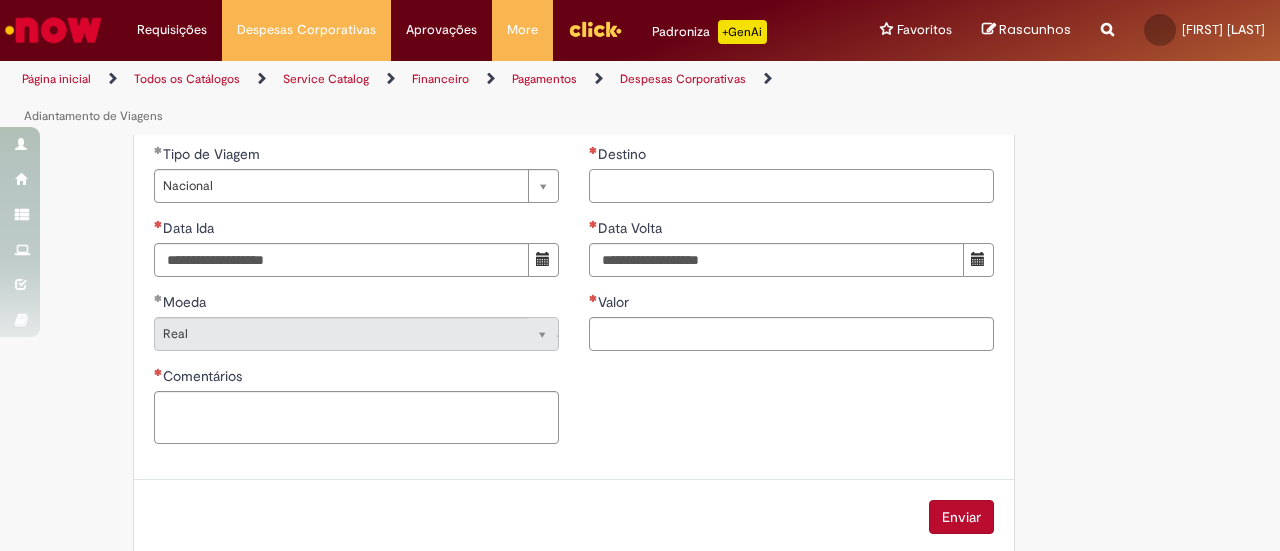 click on "Destino" at bounding box center [791, 186] 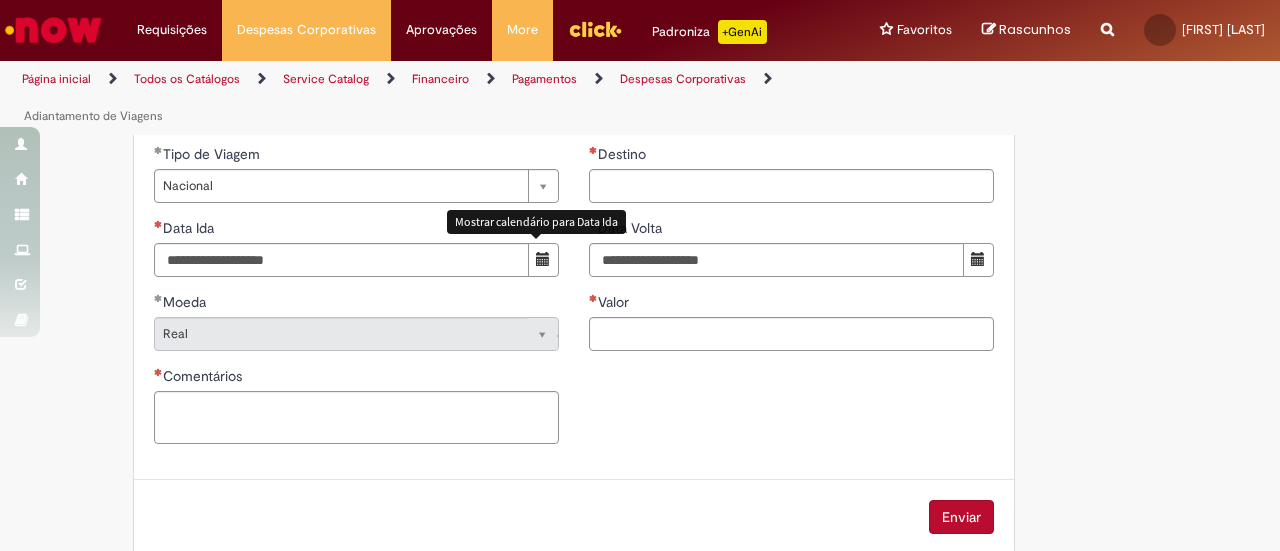 click at bounding box center [543, 259] 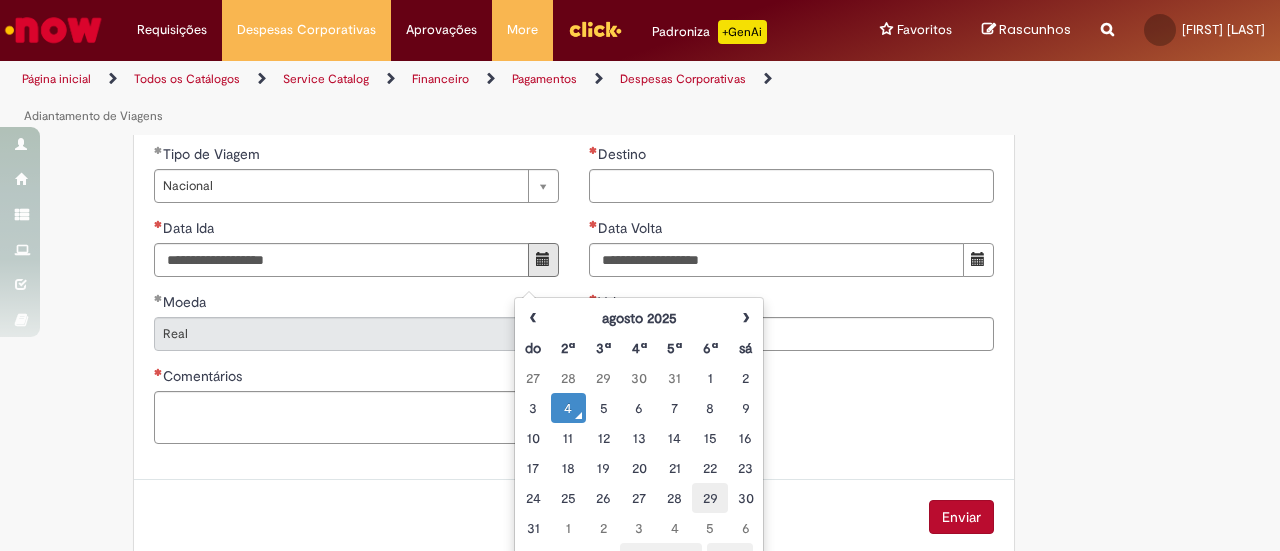 click on "29" at bounding box center (709, 498) 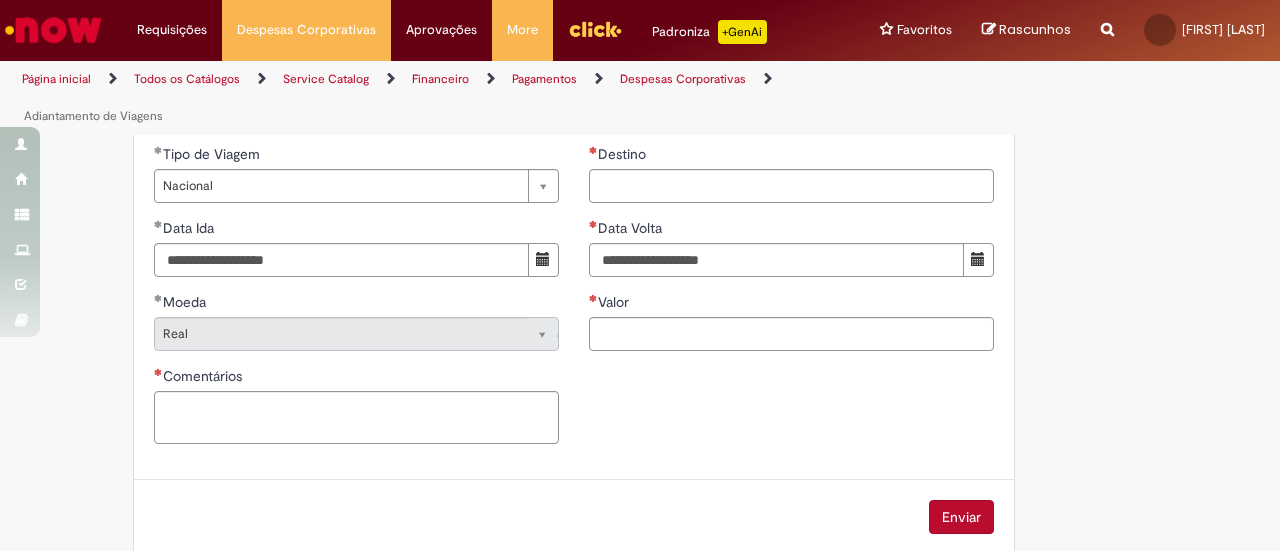 click on "Adicionar a Favoritos
Adiantamento de Viagens
Oferta destinada à solicitação de adiantamento de valores a serem gastos exclusivamente em viagens a serviço da Cia
O Adiantamento de Viagem é uma solicitação realizada diretamente no sistema Service NOW, cujo gasto deve ser exclusivo para despesas em viagem a serviço da Cia.
Atenção!
- Todo funcionário próprio da Cia independente da Banda que está alocada, pode solicitar o Adiantamento de Viagem;
- A solicitação deve ser feita via NOW com antecedência mínima de 7 dias útil para contar a data de partida, a não solicitação no prazo poderá implicar a não disponibilidade do valor solicitado a tempo para viagem;
- O prazo para prestação de contas é de até 60 dias a contar dos dados do Adiantamento;
- Material orientativo para a prestação de contas disponível no link:
Tipos de Adiantamentos:" at bounding box center (640, -150) 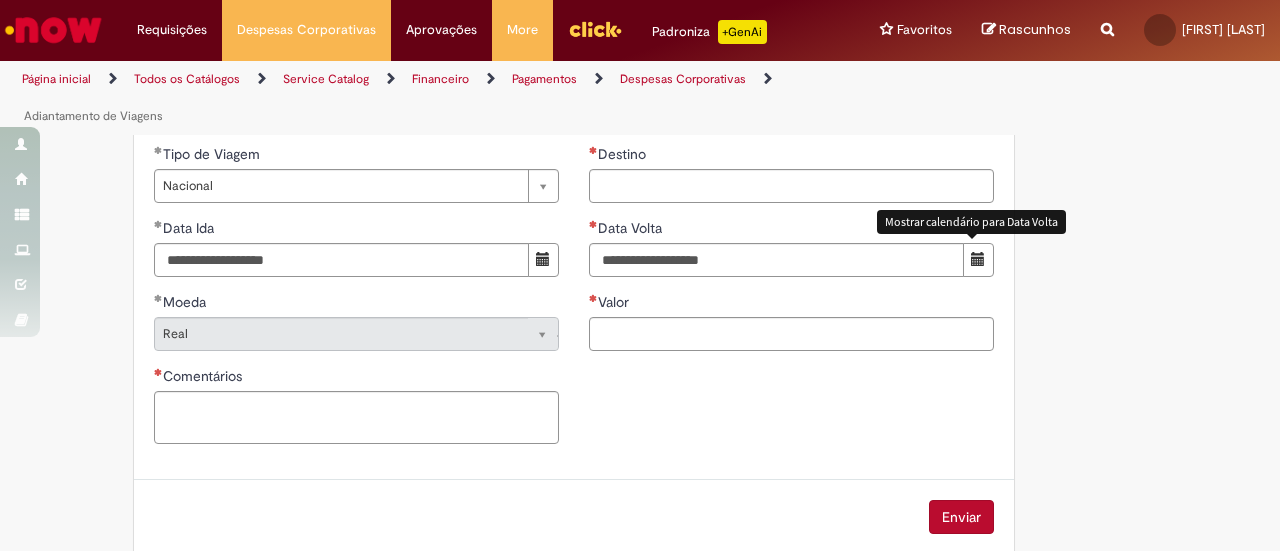 click at bounding box center (978, 259) 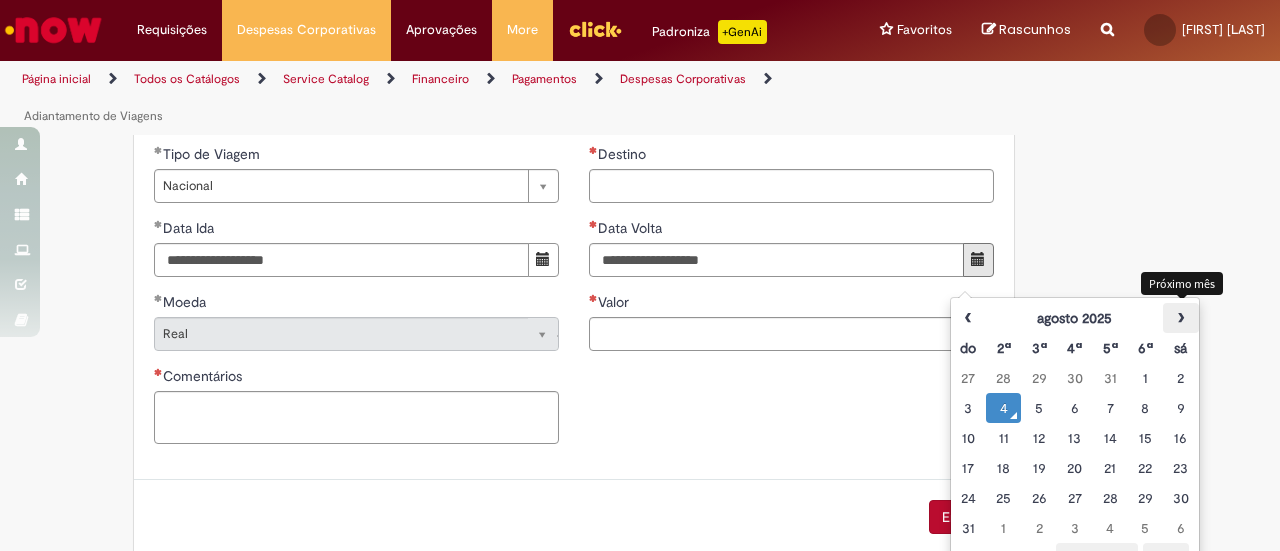 click on "›" at bounding box center [1180, 318] 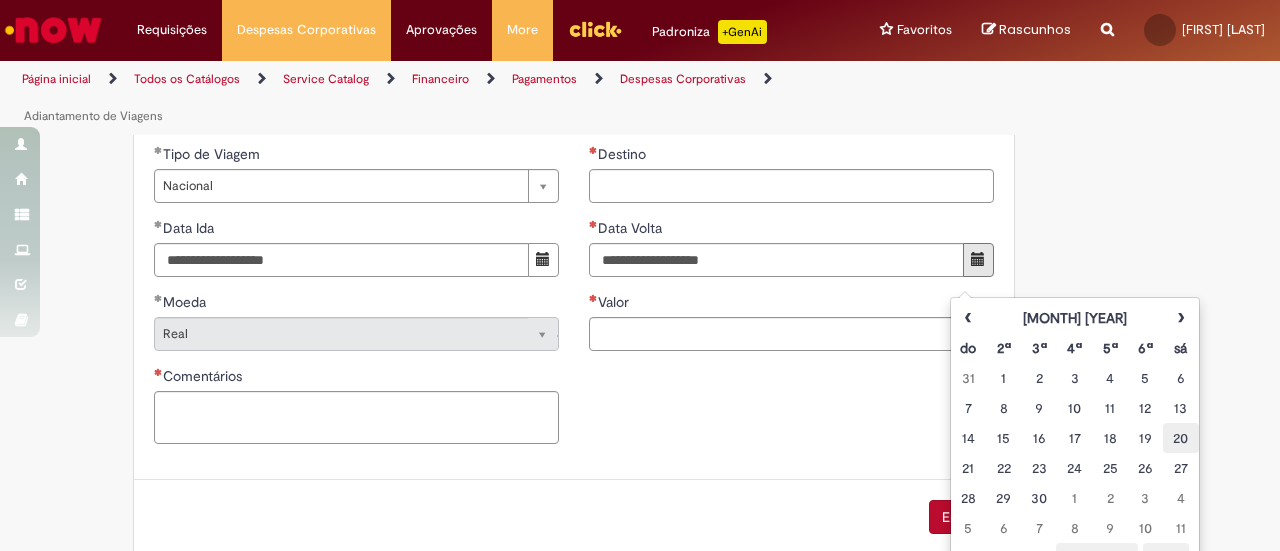 click on "20" at bounding box center (1180, 438) 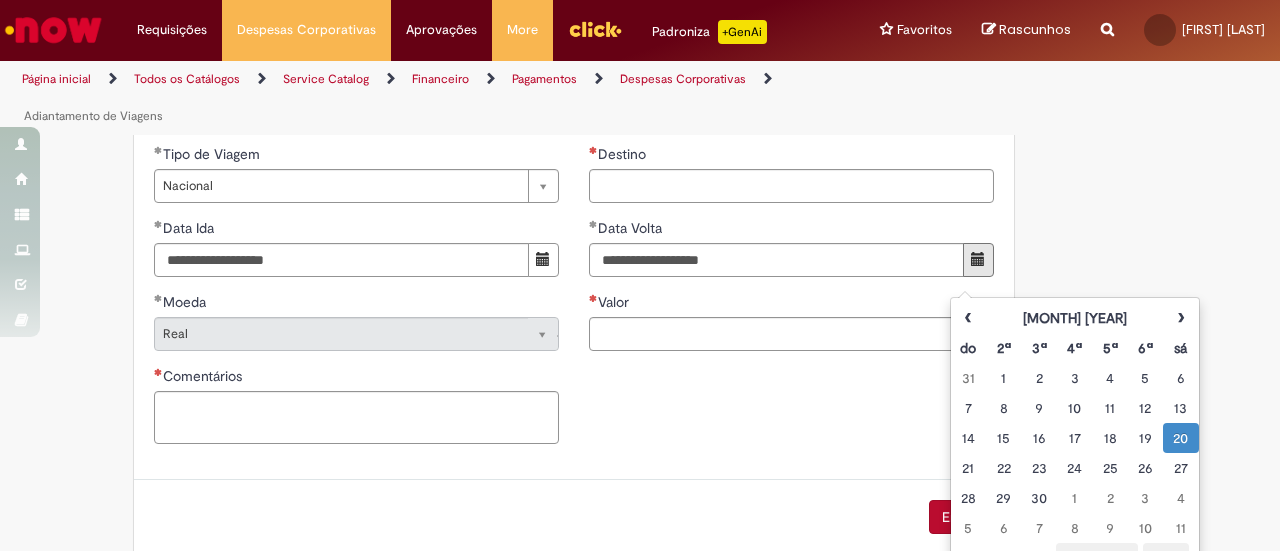 click on "Adicionar a Favoritos
Adiantamento de Viagens
Oferta destinada à solicitação de adiantamento de valores a serem gastos exclusivamente em viagens a serviço da Cia
O Adiantamento de Viagem é uma solicitação realizada diretamente no sistema Service NOW, cujo gasto deve ser exclusivo para despesas em viagem a serviço da Cia.
Atenção!
- Todo funcionário próprio da Cia independente da Banda que está alocada, pode solicitar o Adiantamento de Viagem;
- A solicitação deve ser feita via NOW com antecedência mínima de 7 dias útil para contar a data de partida, a não solicitação no prazo poderá implicar a não disponibilidade do valor solicitado a tempo para viagem;
- O prazo para prestação de contas é de até 60 dias a contar dos dados do Adiantamento;
- Material orientativo para a prestação de contas disponível no link:
Tipos de Adiantamentos:" at bounding box center (640, -150) 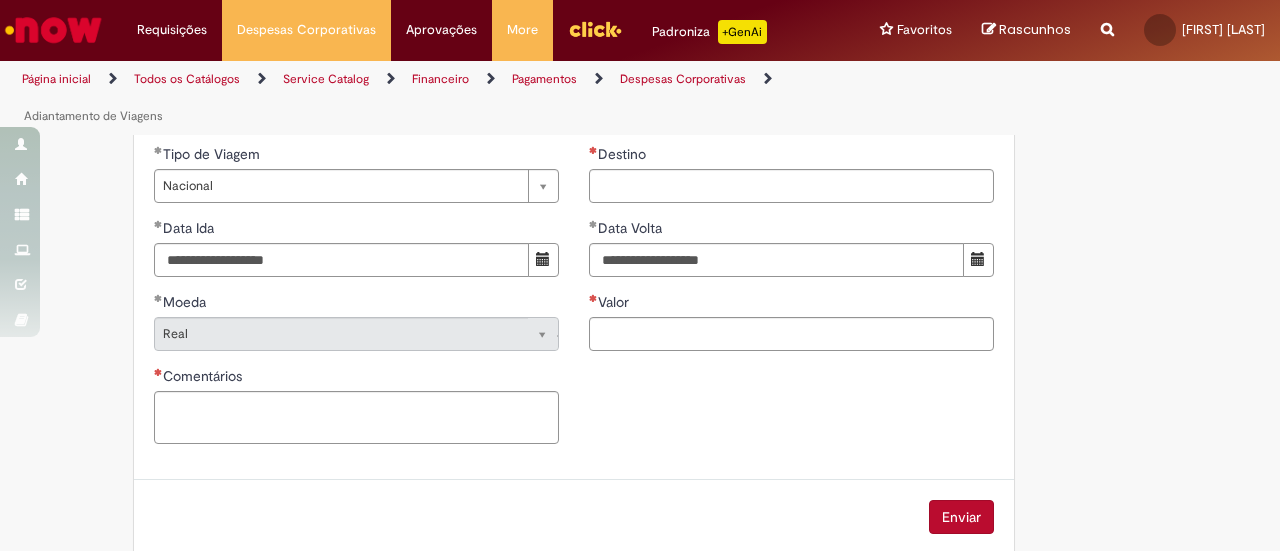 click on "**********" at bounding box center [574, 301] 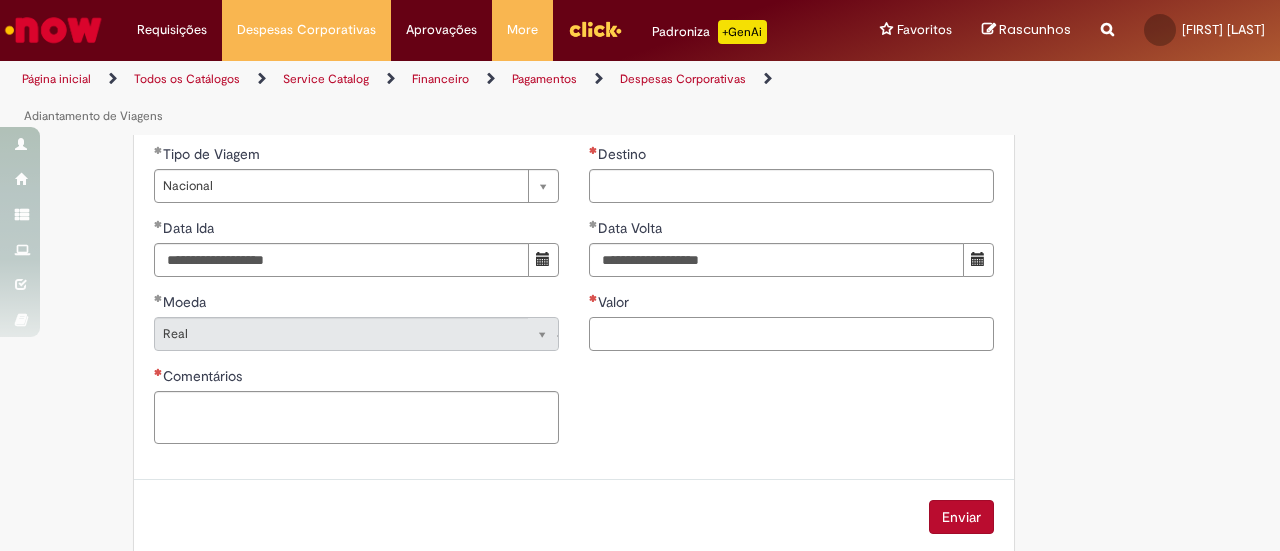 click on "Valor" at bounding box center [791, 334] 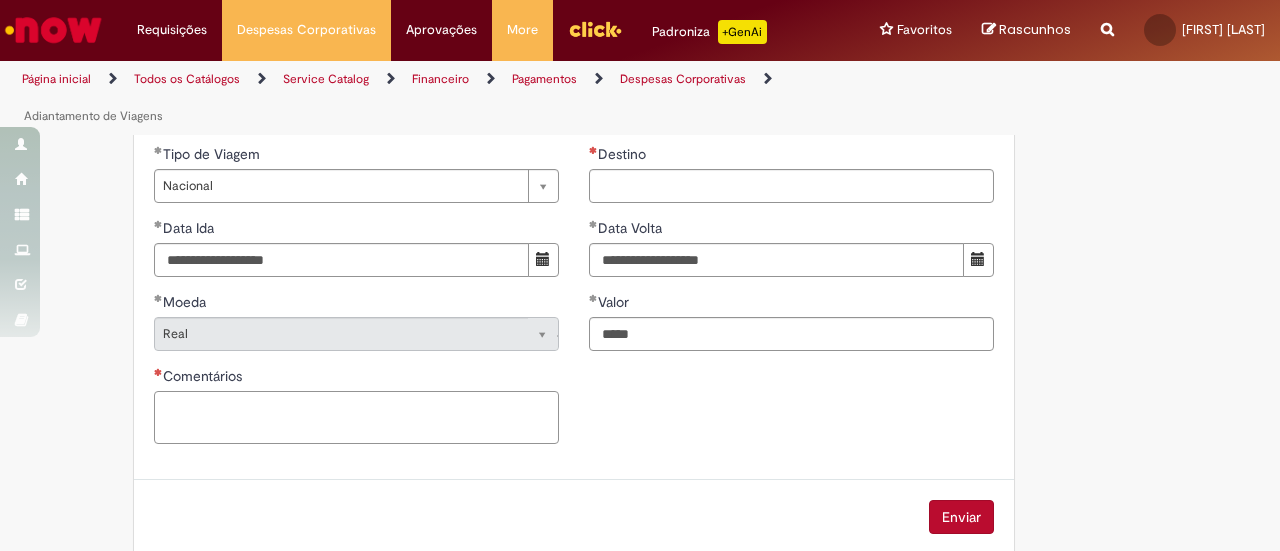 drag, startPoint x: 356, startPoint y: 450, endPoint x: 367, endPoint y: 448, distance: 11.18034 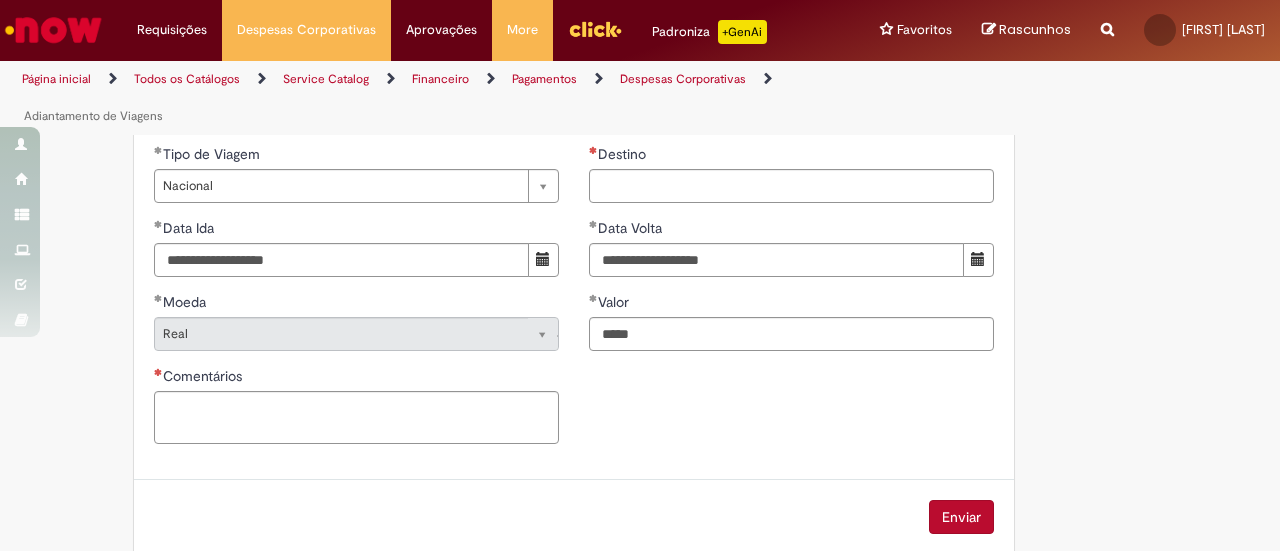 click on "**********" at bounding box center [574, 301] 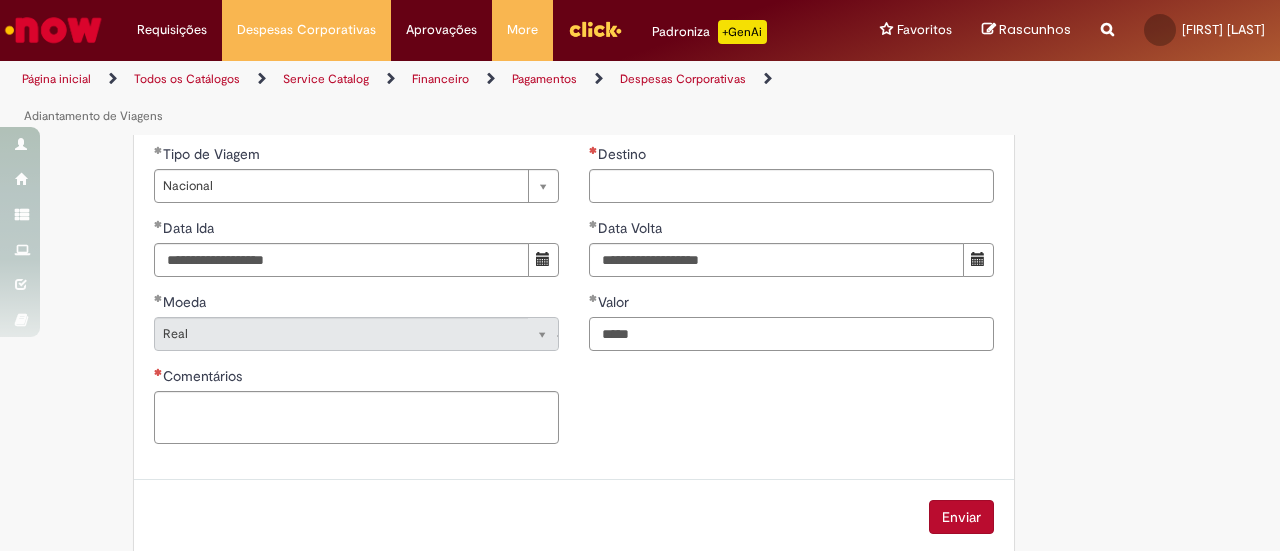 click on "*****" at bounding box center (791, 334) 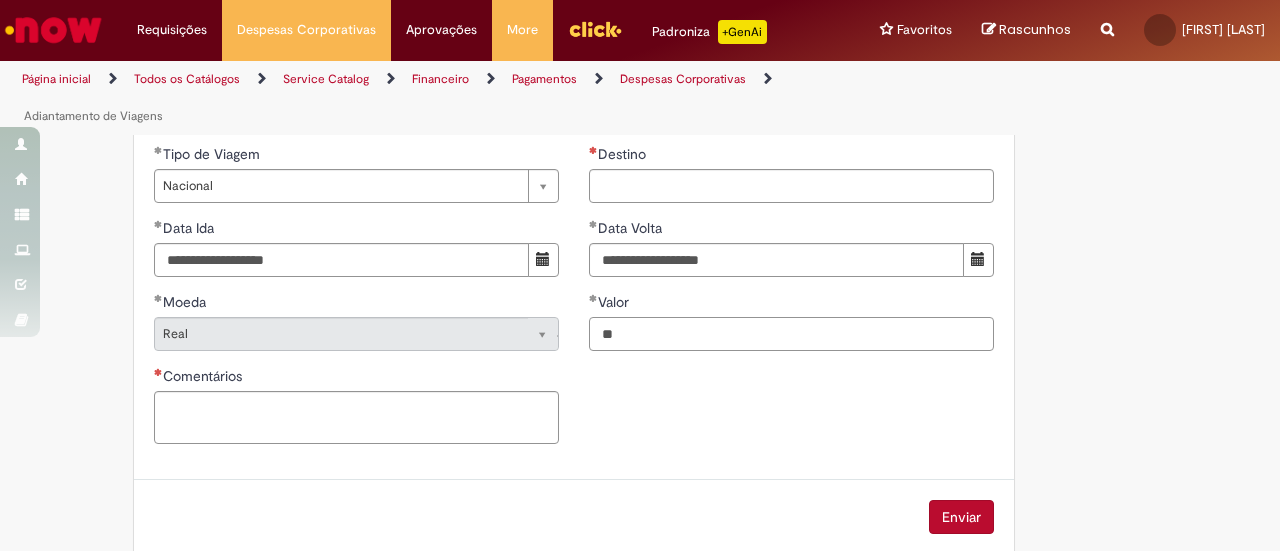 type on "*" 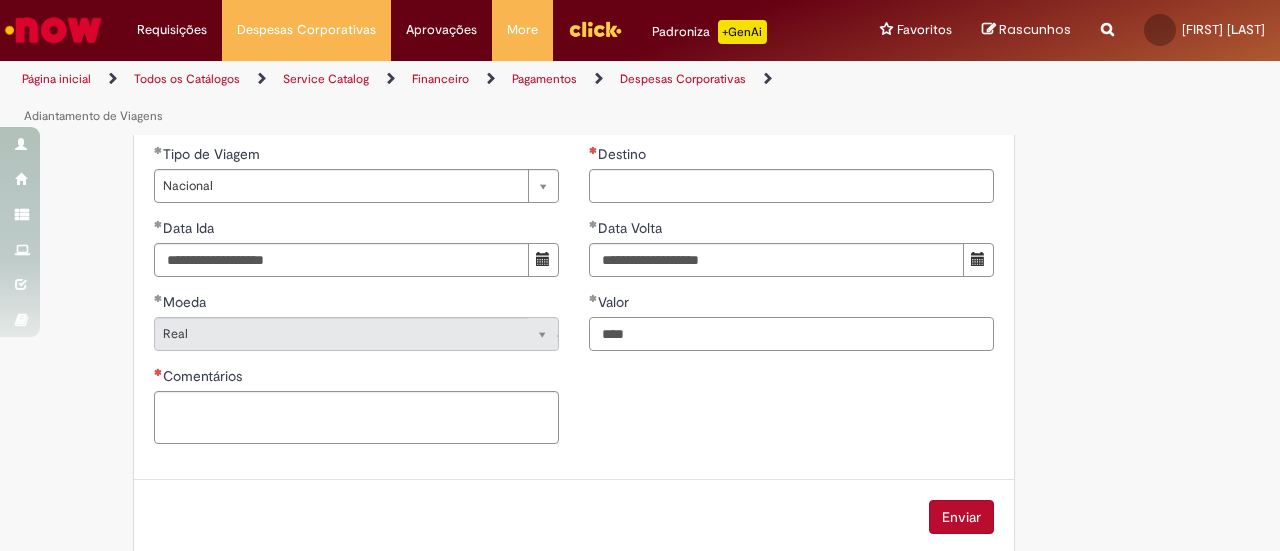type on "*****" 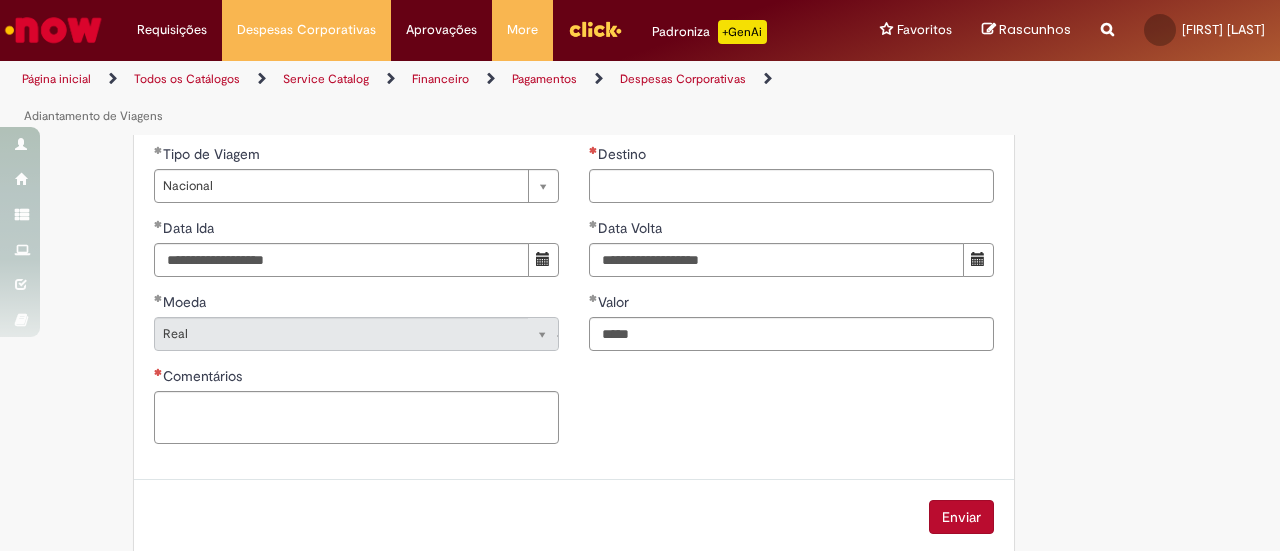 type 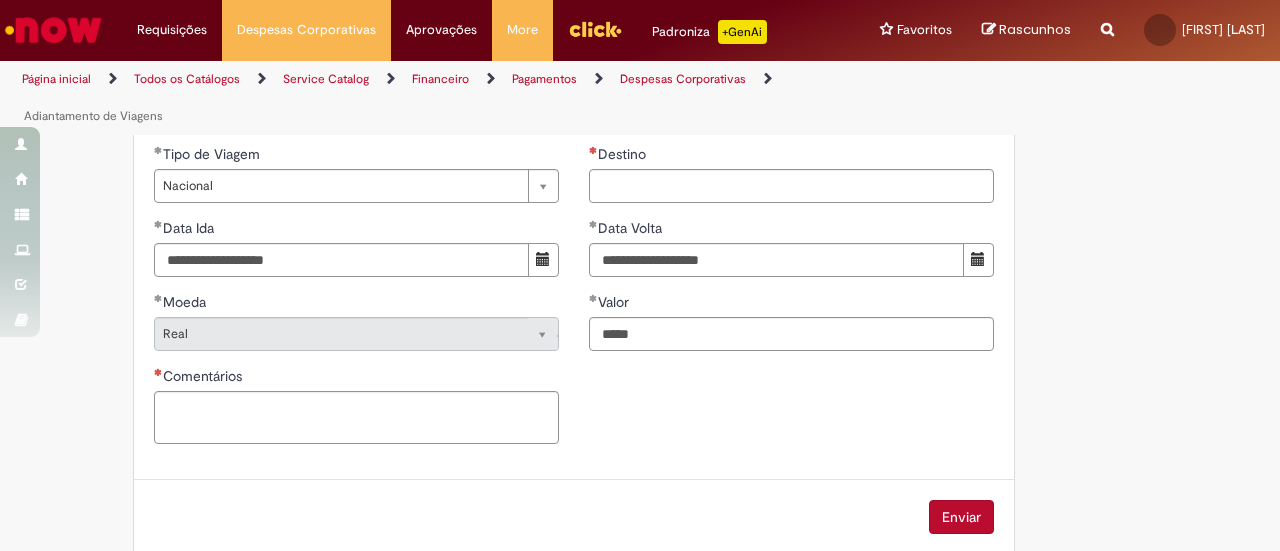 click on "**********" at bounding box center [574, 301] 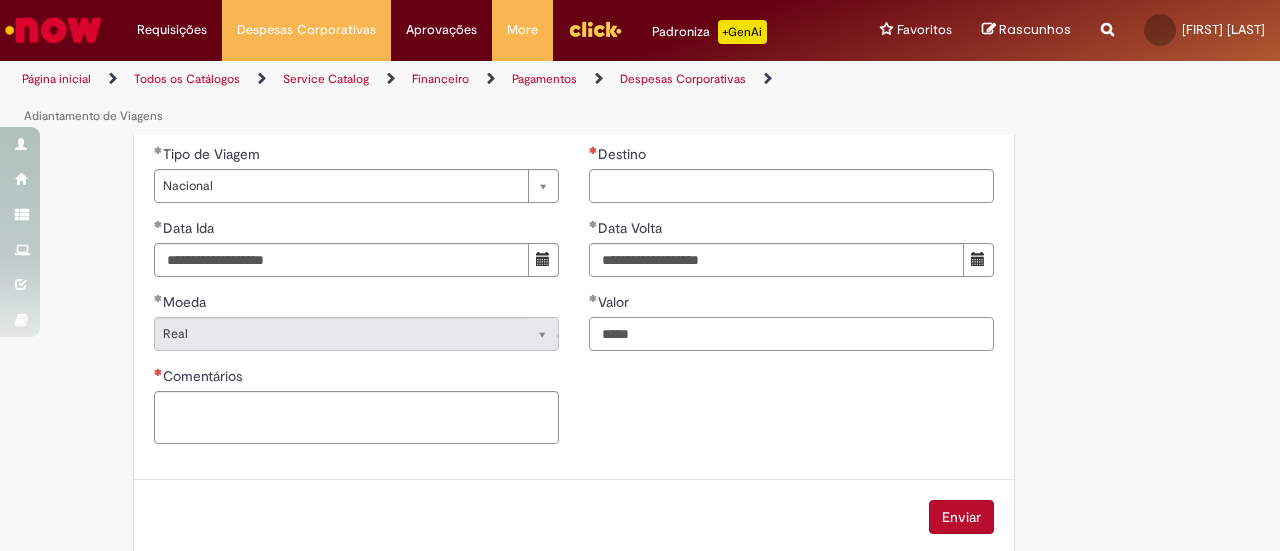 click on "*****" at bounding box center [791, 334] 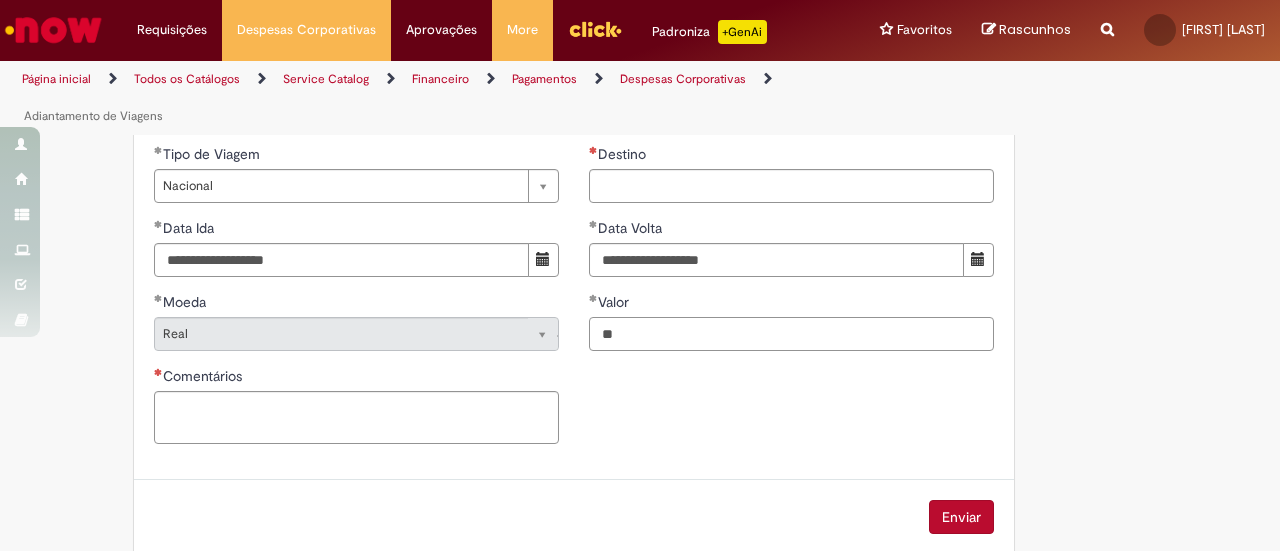 type on "*" 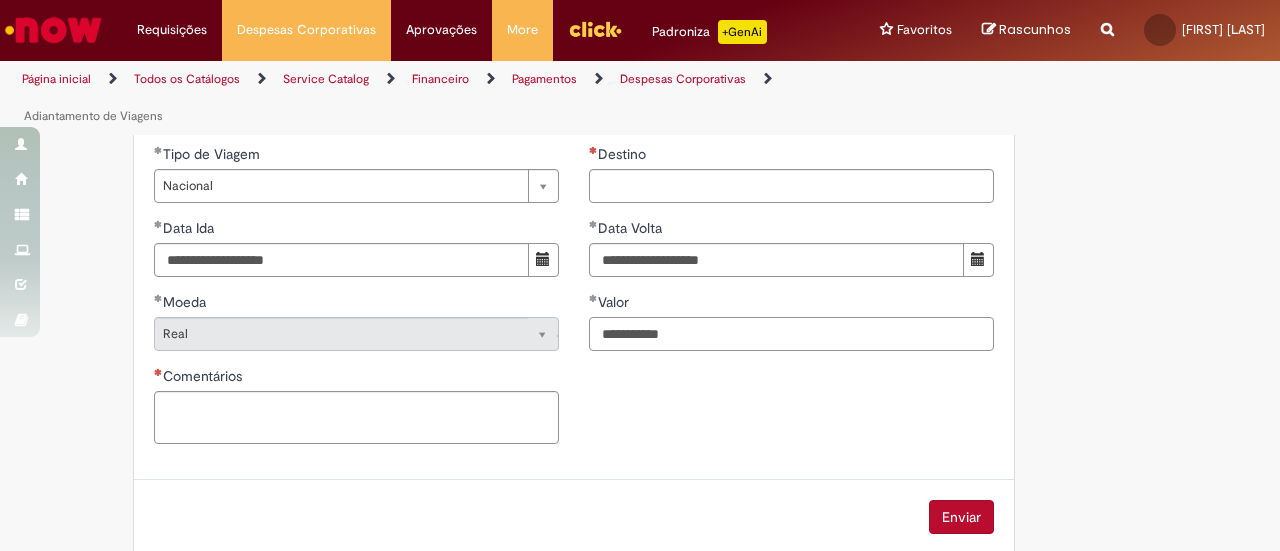 click on "**********" at bounding box center (791, 334) 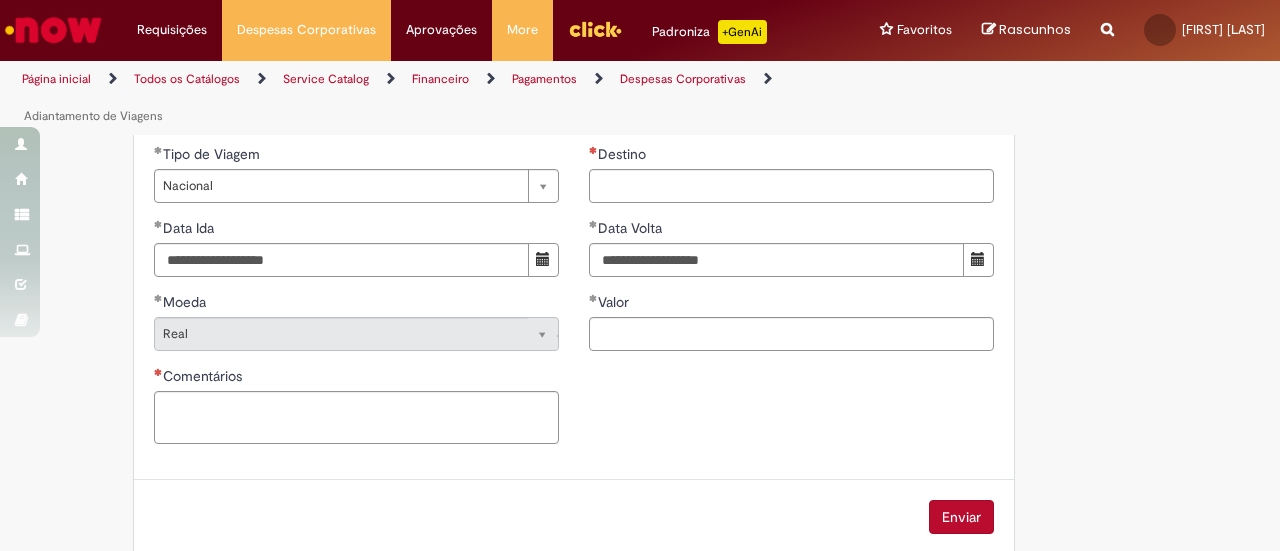 click on "**********" at bounding box center (574, 301) 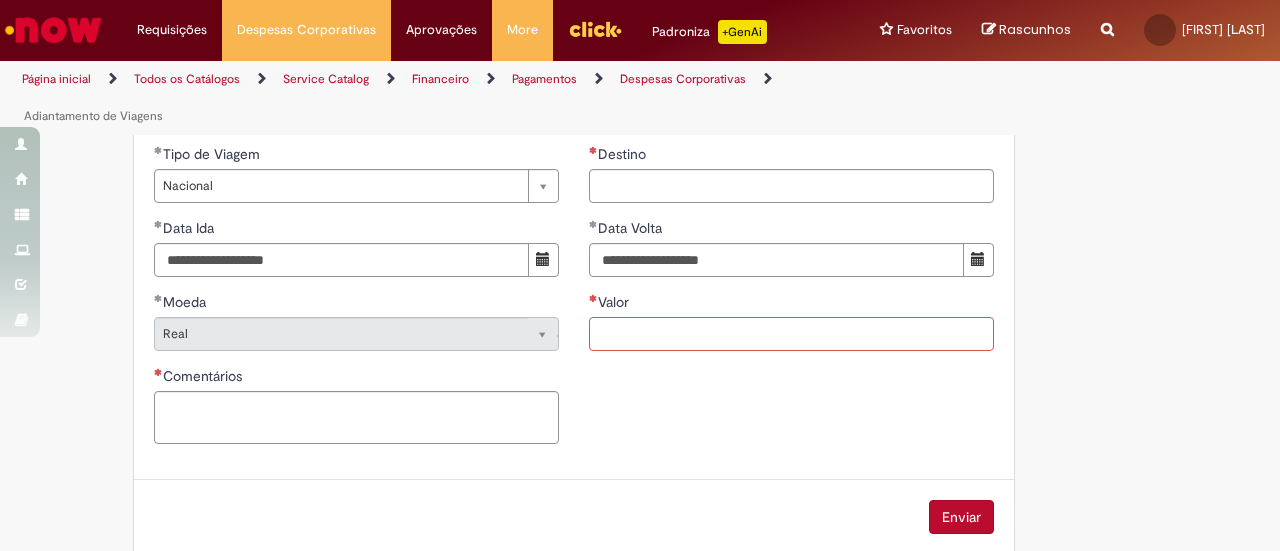 click on "Valor" at bounding box center (791, 334) 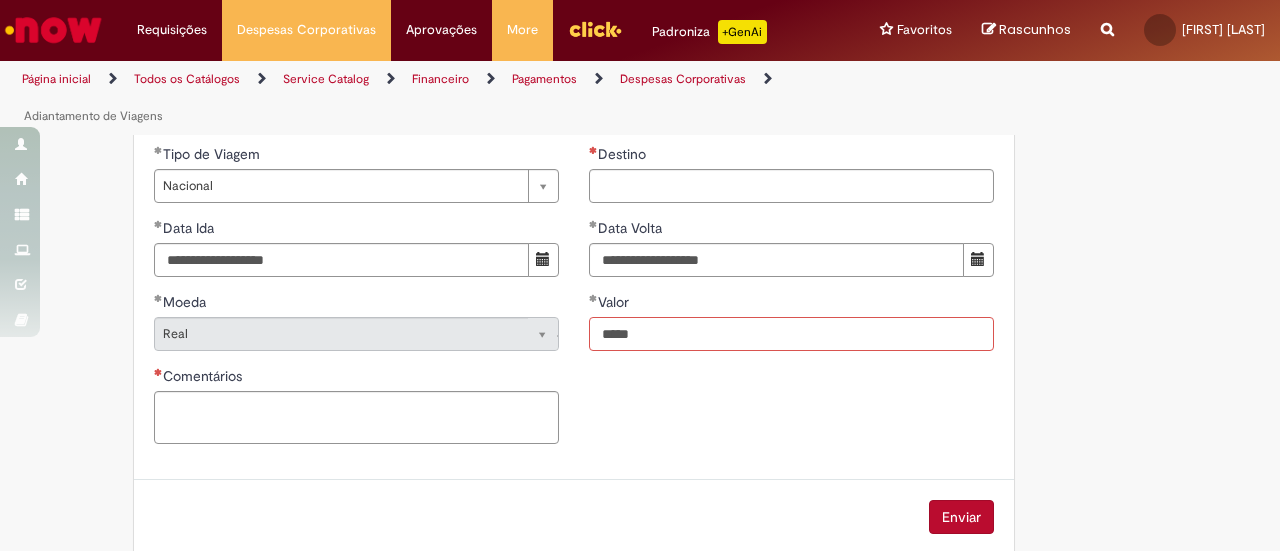 type on "*****" 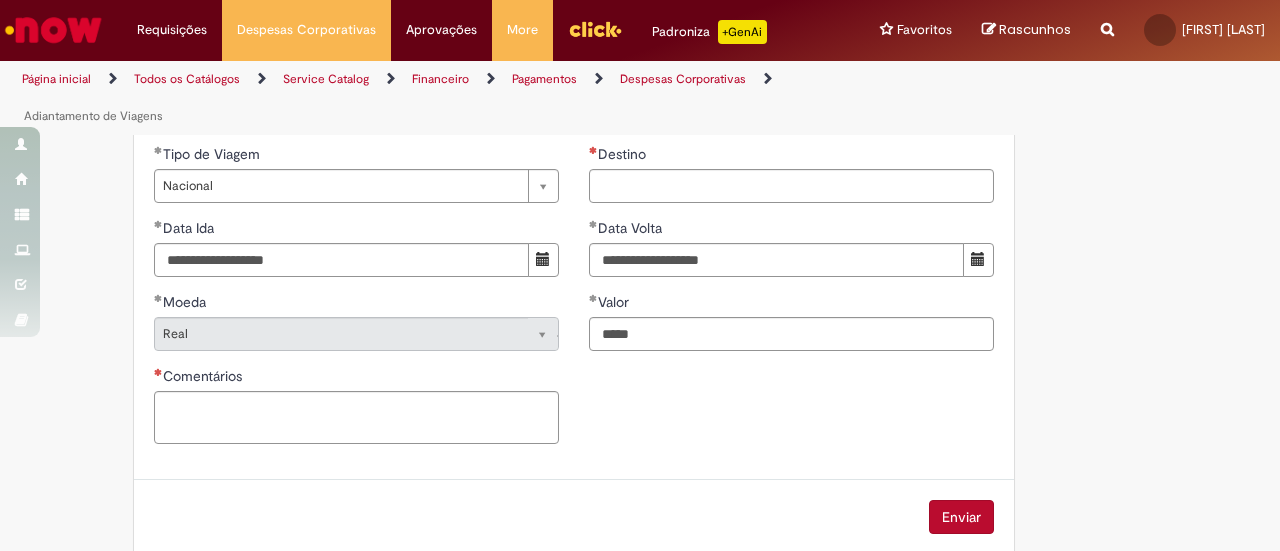click on "**********" at bounding box center [574, 301] 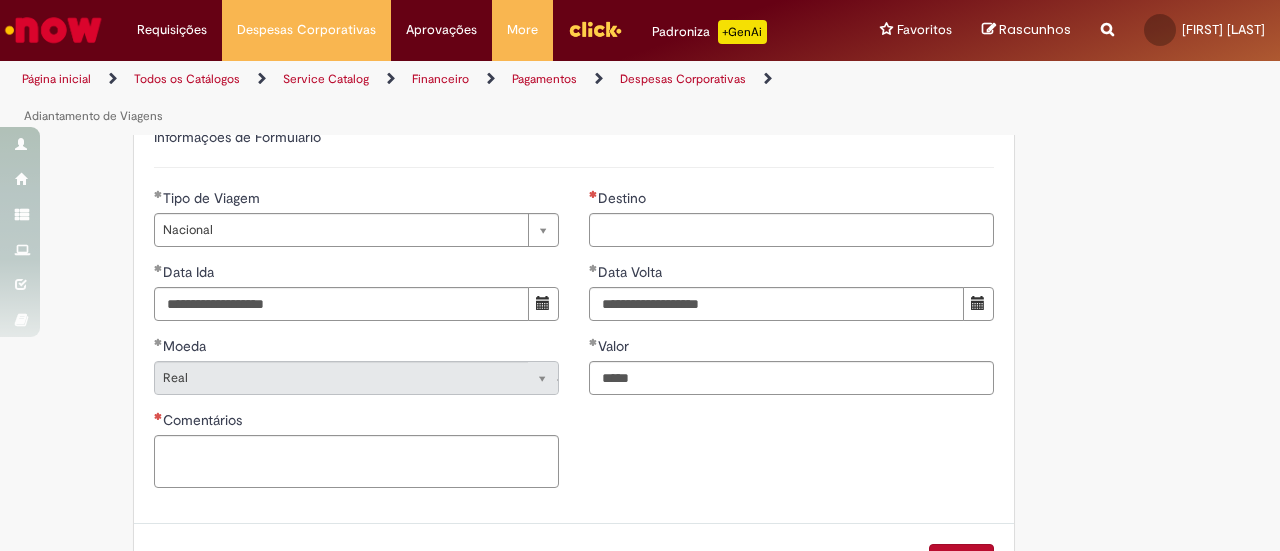 scroll, scrollTop: 1100, scrollLeft: 0, axis: vertical 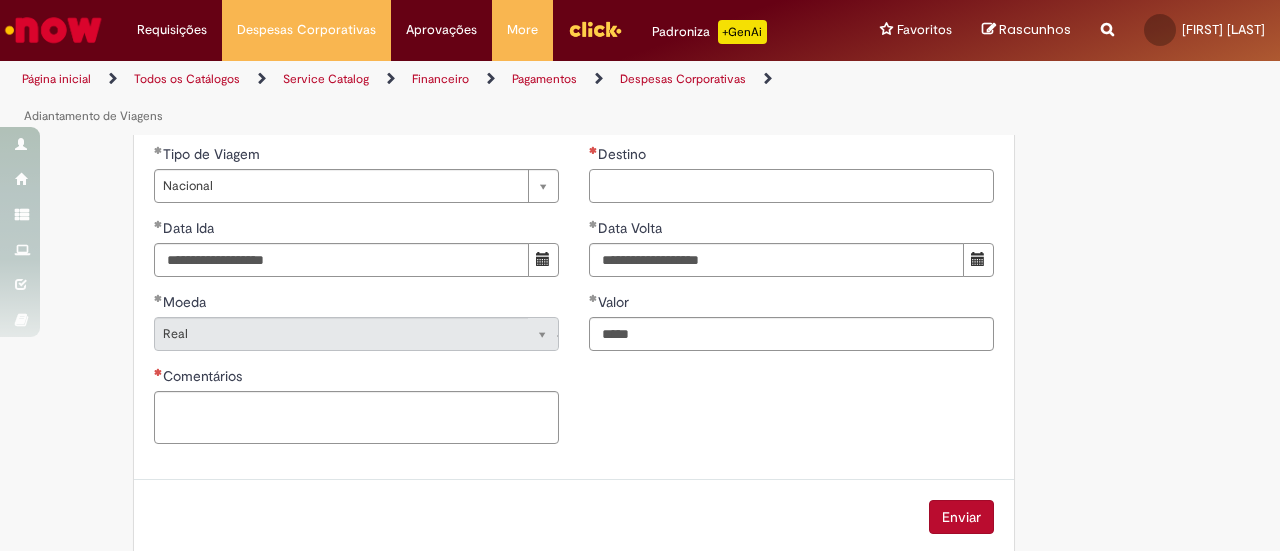 click on "Destino" at bounding box center [791, 186] 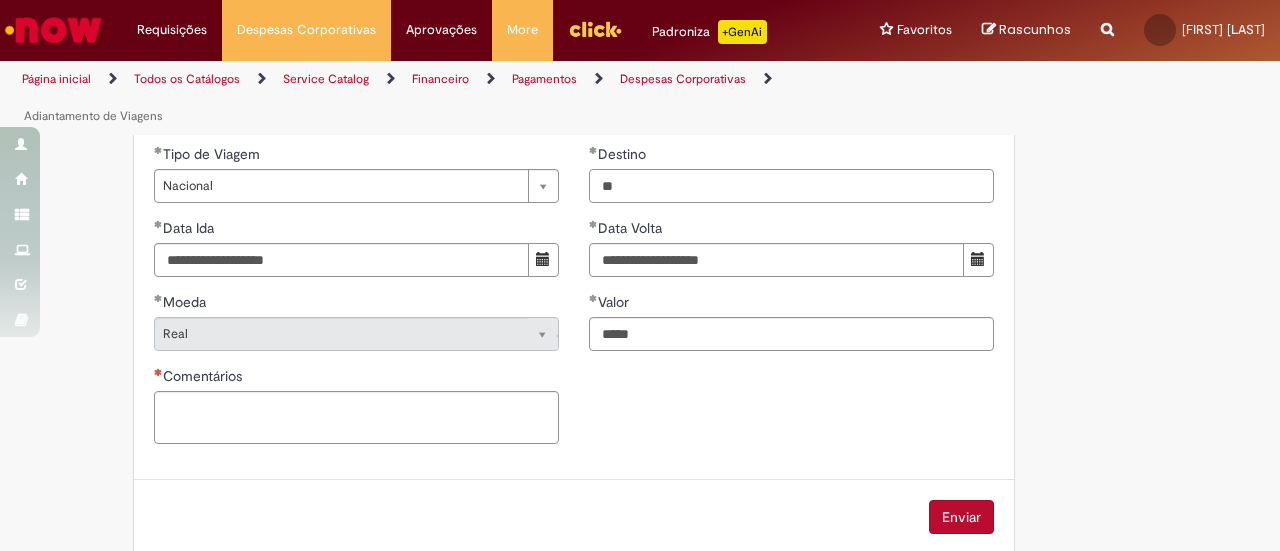 type on "*" 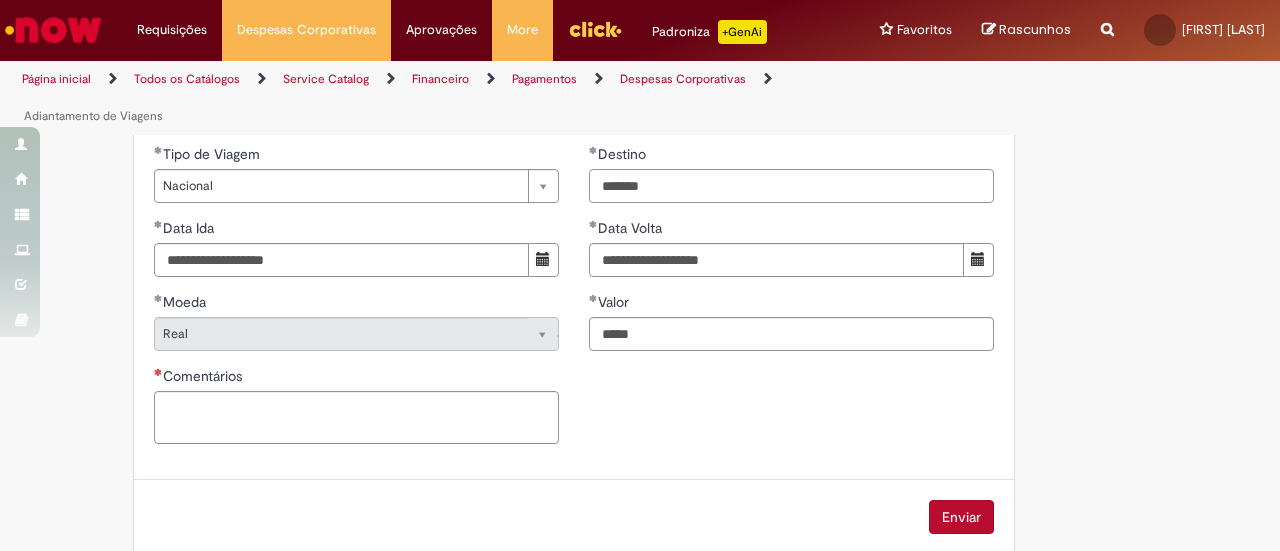 click on "*******" at bounding box center (791, 186) 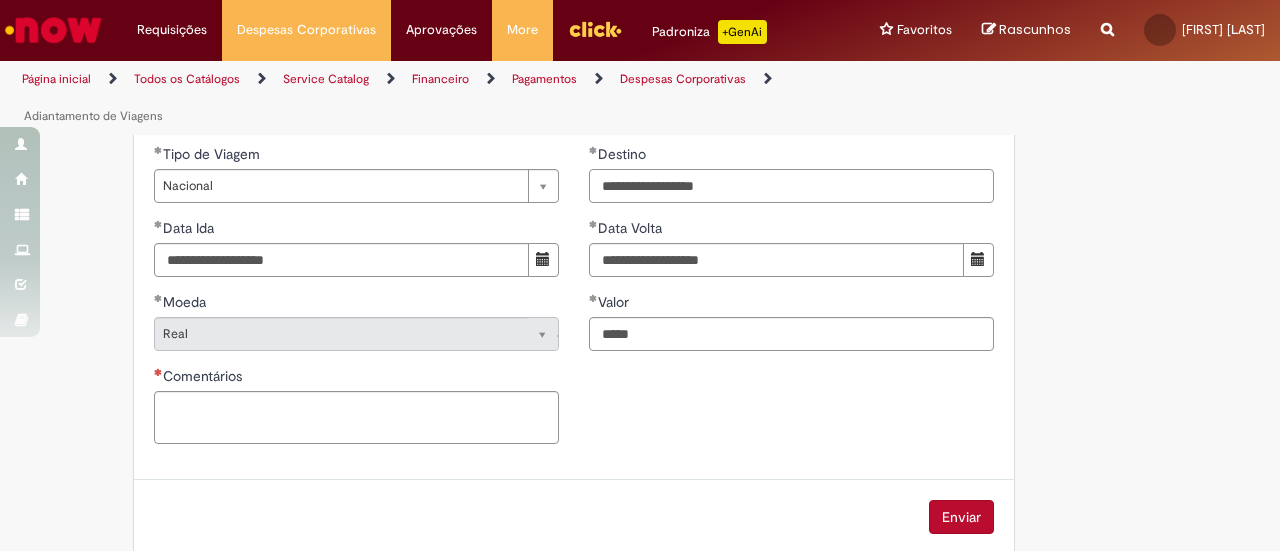 type on "**********" 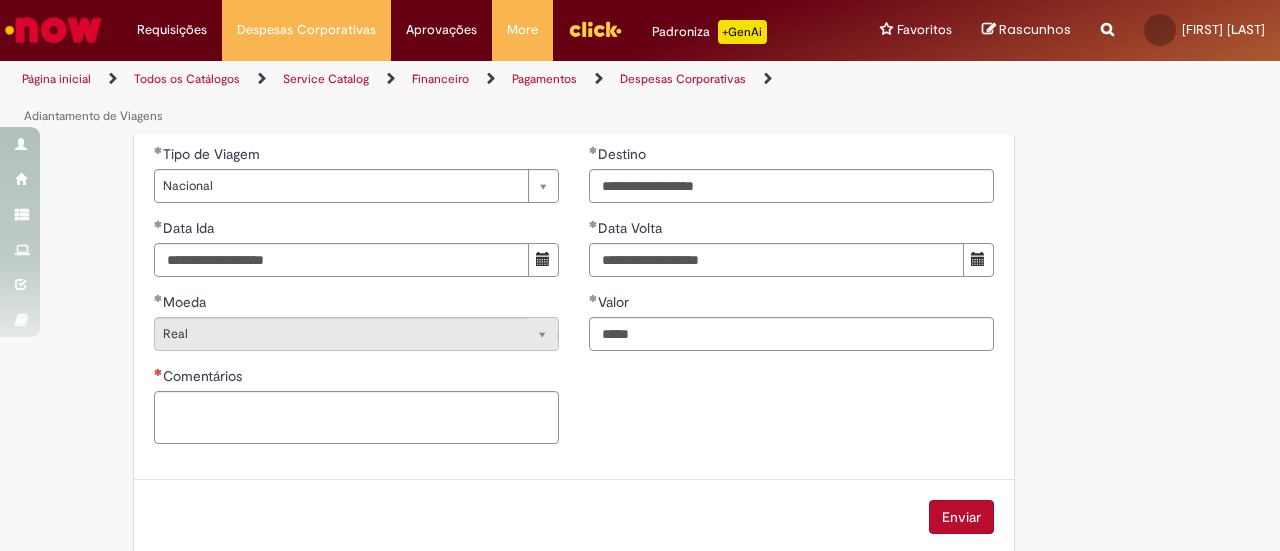 click on "Adicionar a Favoritos
Adiantamento de Viagens
Oferta destinada à solicitação de adiantamento de valores a serem gastos exclusivamente em viagens a serviço da Cia
O Adiantamento de Viagem é uma solicitação realizada diretamente no sistema Service NOW, cujo gasto deve ser exclusivo para despesas em viagem a serviço da Cia.
Atenção!
- Todo funcionário próprio da Cia independente da Banda que está alocada, pode solicitar o Adiantamento de Viagem;
- A solicitação deve ser feita via NOW com antecedência mínima de 7 dias útil para contar a data de partida, a não solicitação no prazo poderá implicar a não disponibilidade do valor solicitado a tempo para viagem;
- O prazo para prestação de contas é de até 60 dias a contar dos dados do Adiantamento;
- Material orientativo para a prestação de contas disponível no link:
Tipos de Adiantamentos:" at bounding box center [640, -150] 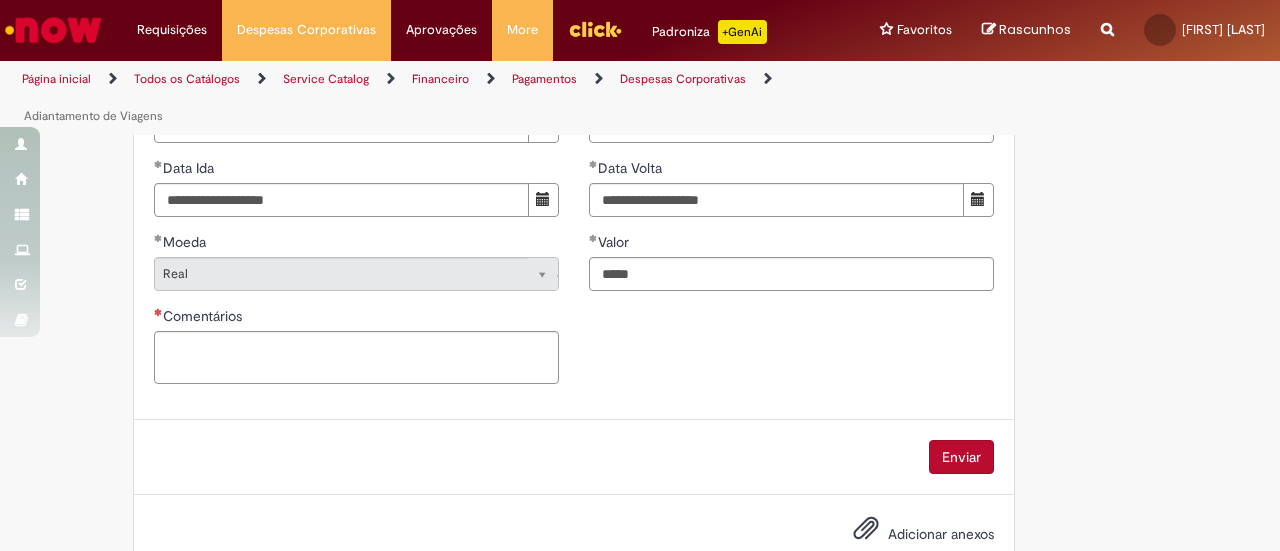 scroll, scrollTop: 1128, scrollLeft: 0, axis: vertical 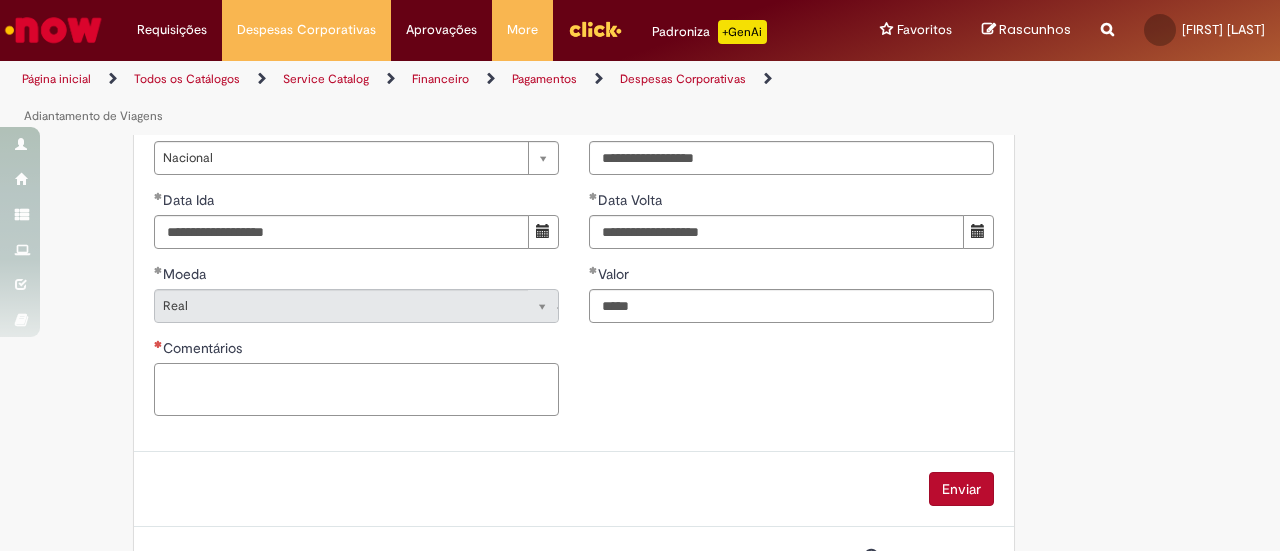 click on "Comentários" at bounding box center [356, 389] 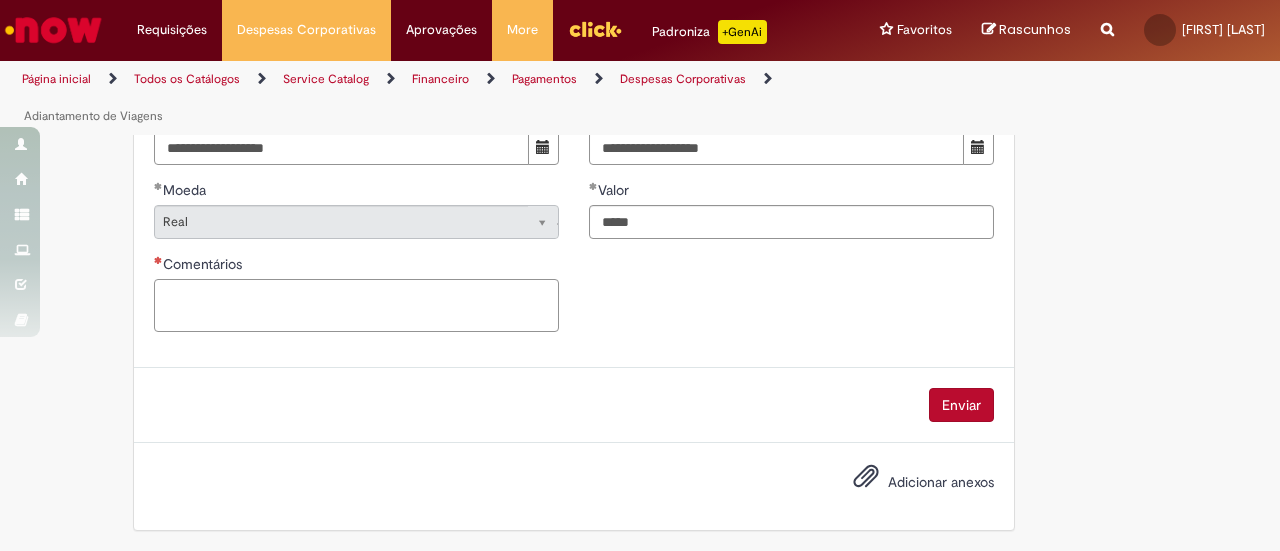 scroll, scrollTop: 1228, scrollLeft: 0, axis: vertical 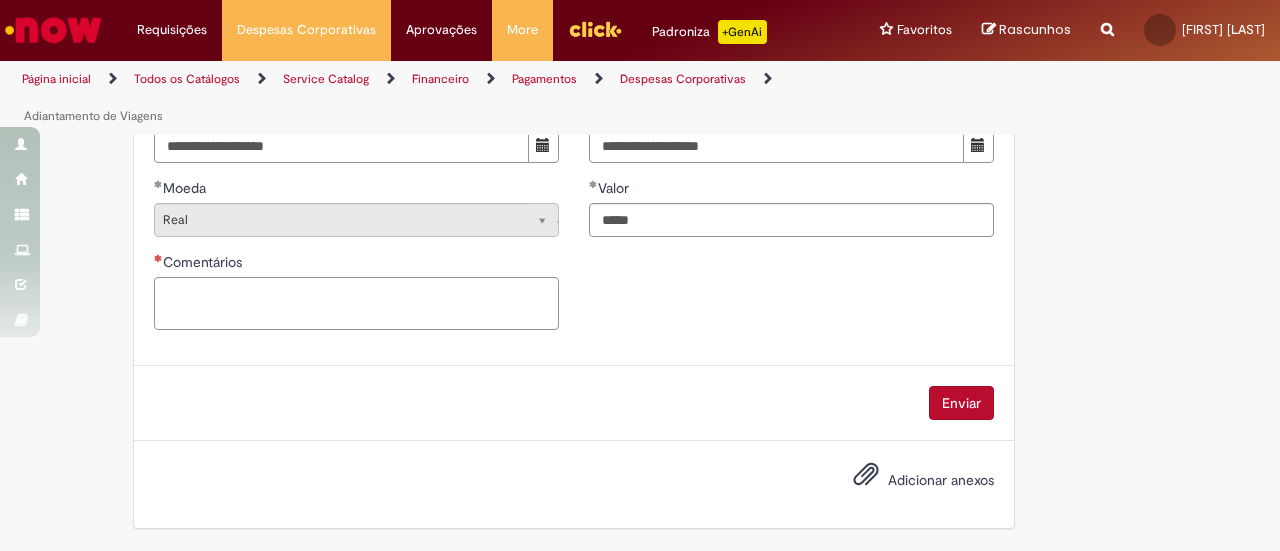 click on "Comentários" at bounding box center [356, 303] 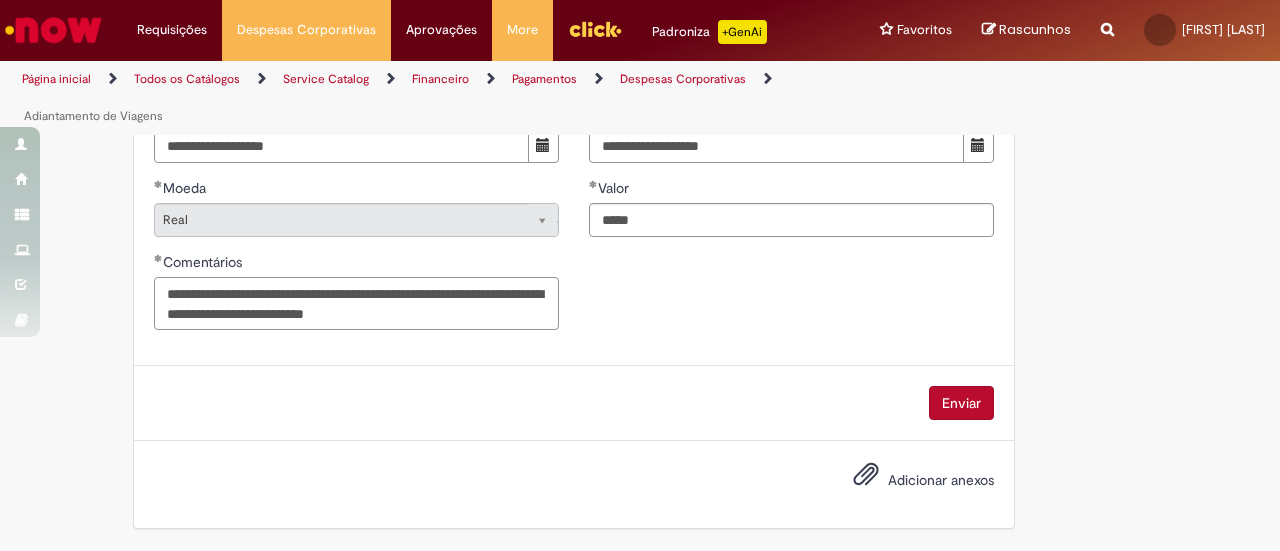 drag, startPoint x: 502, startPoint y: 323, endPoint x: 156, endPoint y: 291, distance: 347.47662 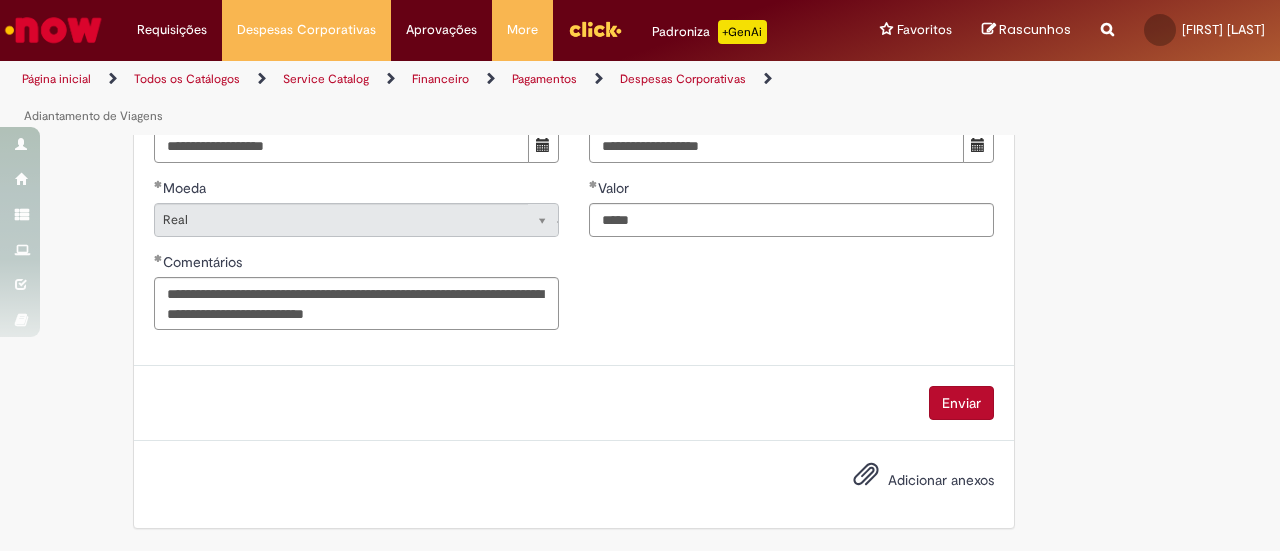 click on "**********" at bounding box center [574, 187] 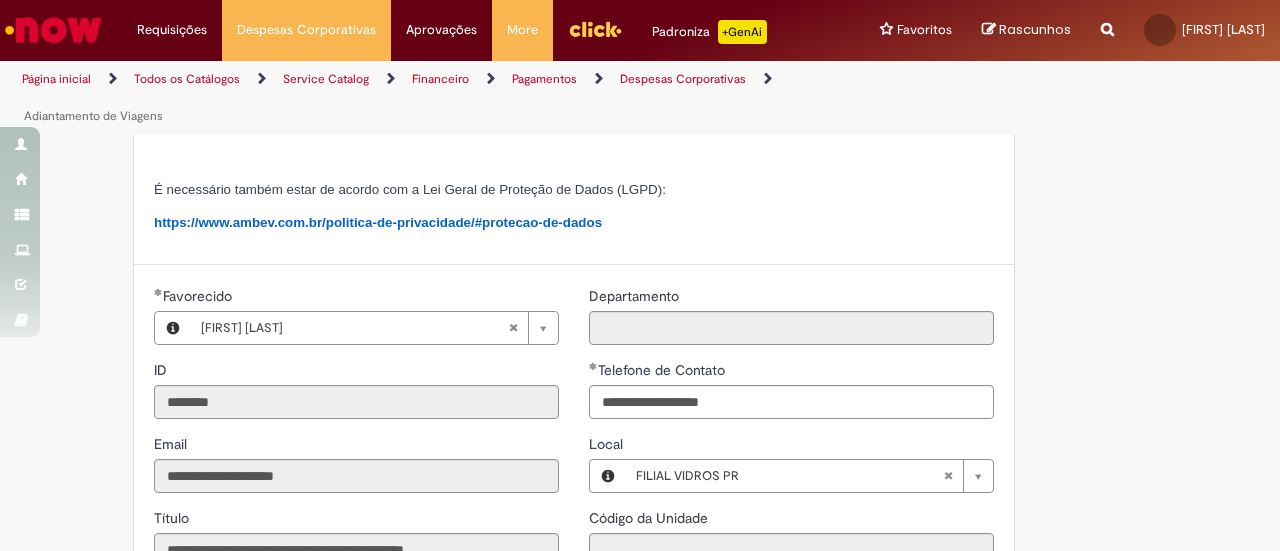scroll, scrollTop: 600, scrollLeft: 0, axis: vertical 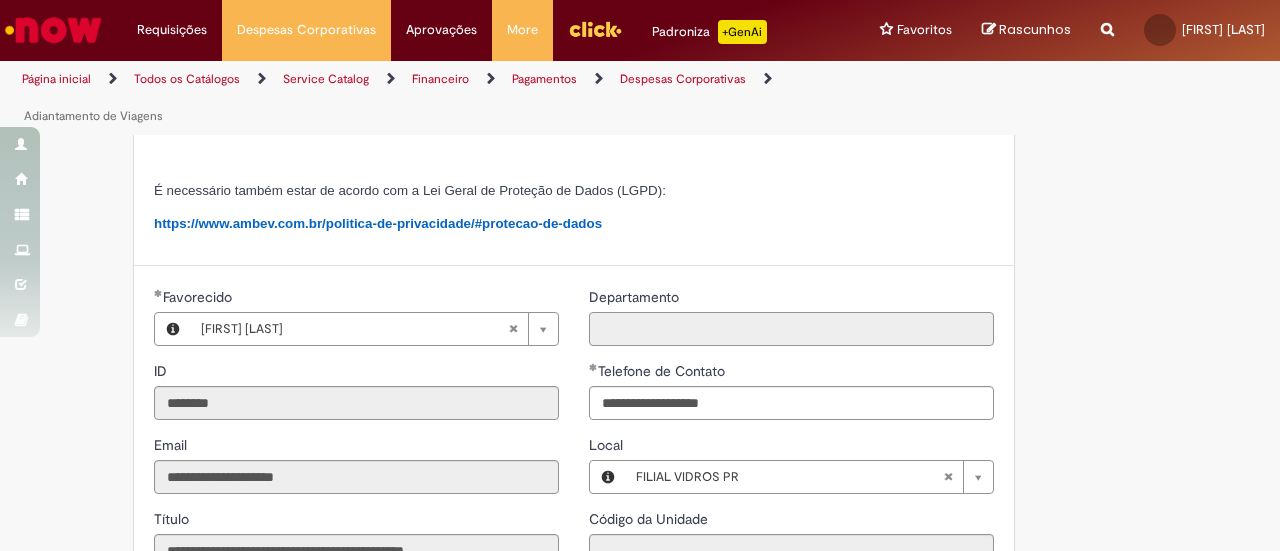 click on "Departamento" at bounding box center (791, 329) 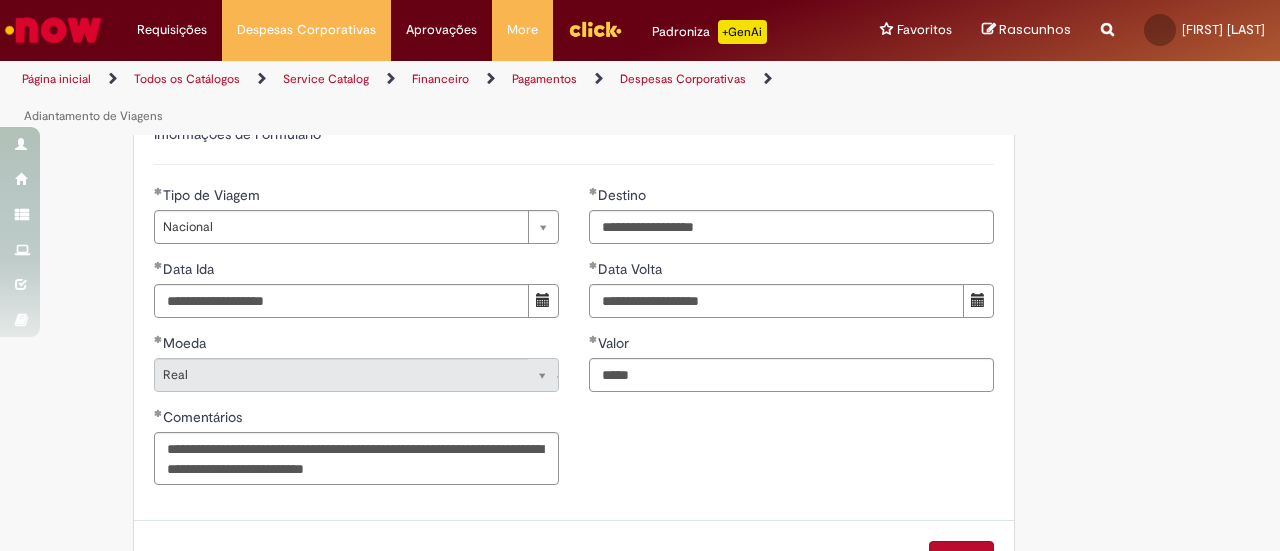 scroll, scrollTop: 1100, scrollLeft: 0, axis: vertical 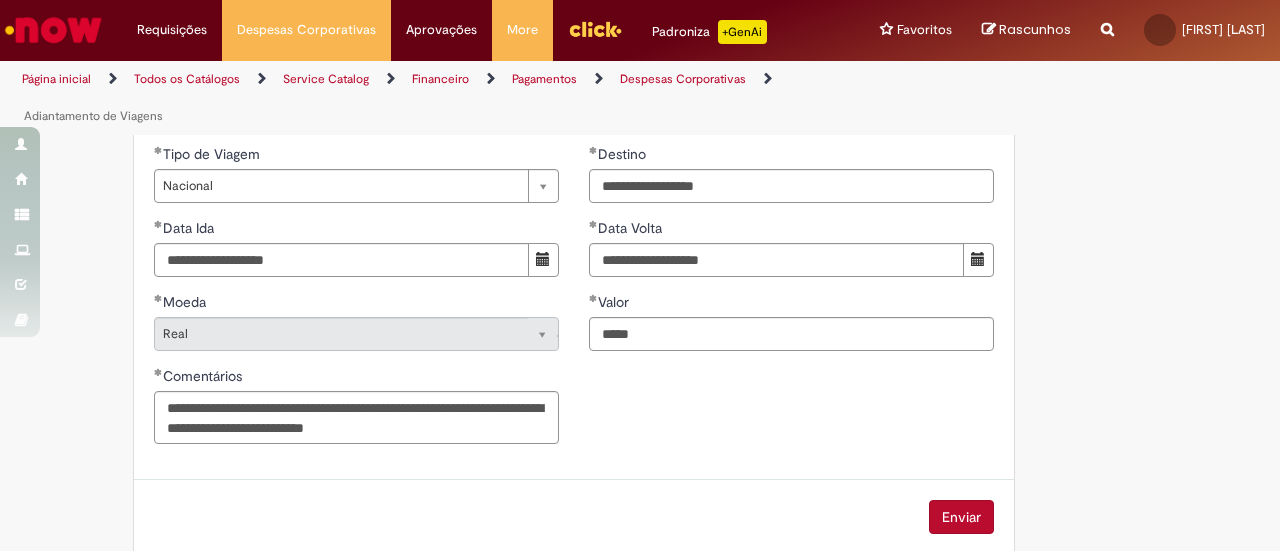 click on "**********" at bounding box center [574, 301] 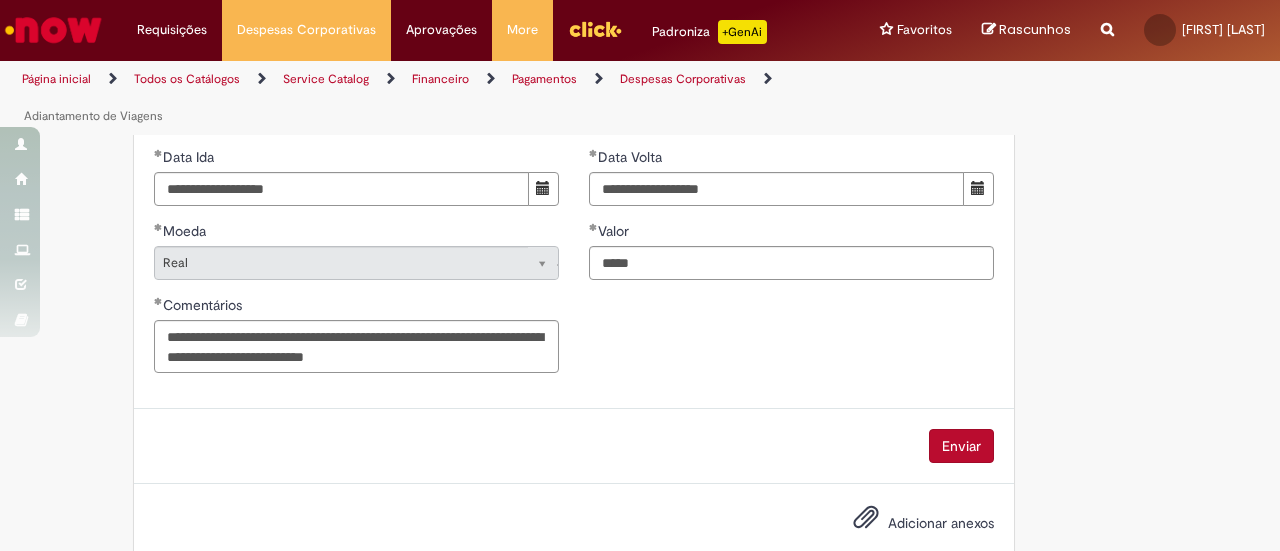 scroll, scrollTop: 1128, scrollLeft: 0, axis: vertical 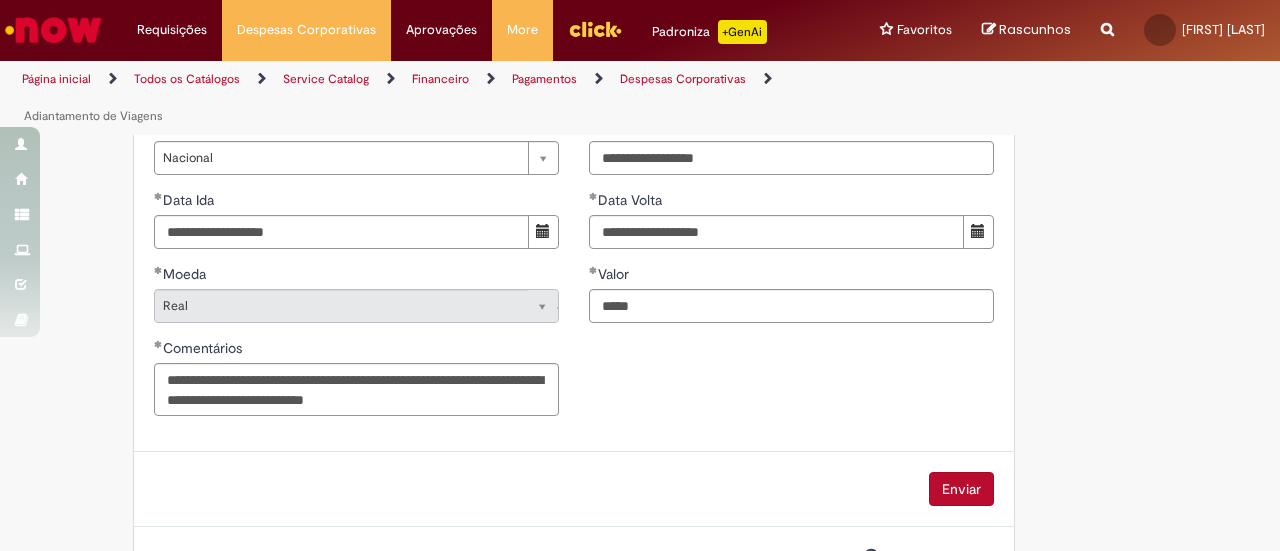 click on "Enviar" at bounding box center [961, 489] 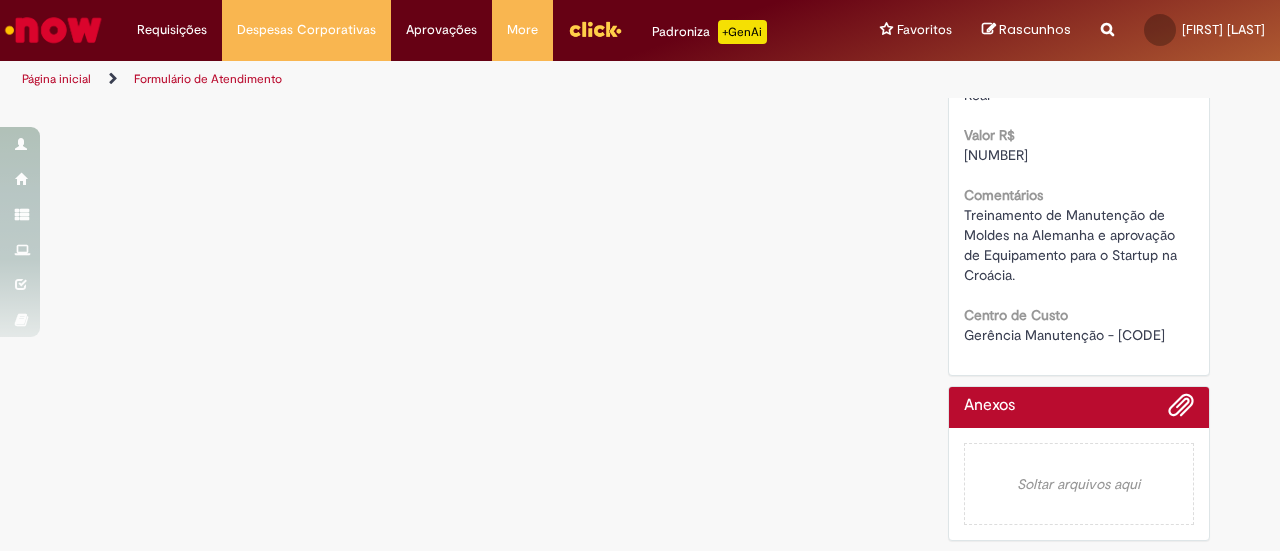 scroll, scrollTop: 0, scrollLeft: 0, axis: both 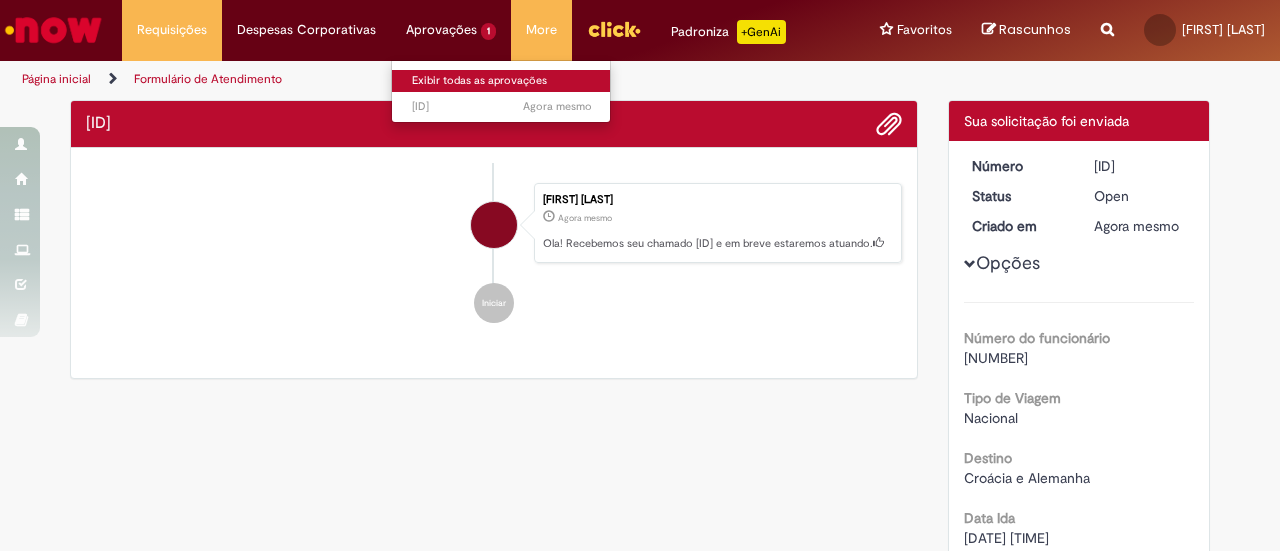click on "Exibir todas as aprovações" at bounding box center (502, 81) 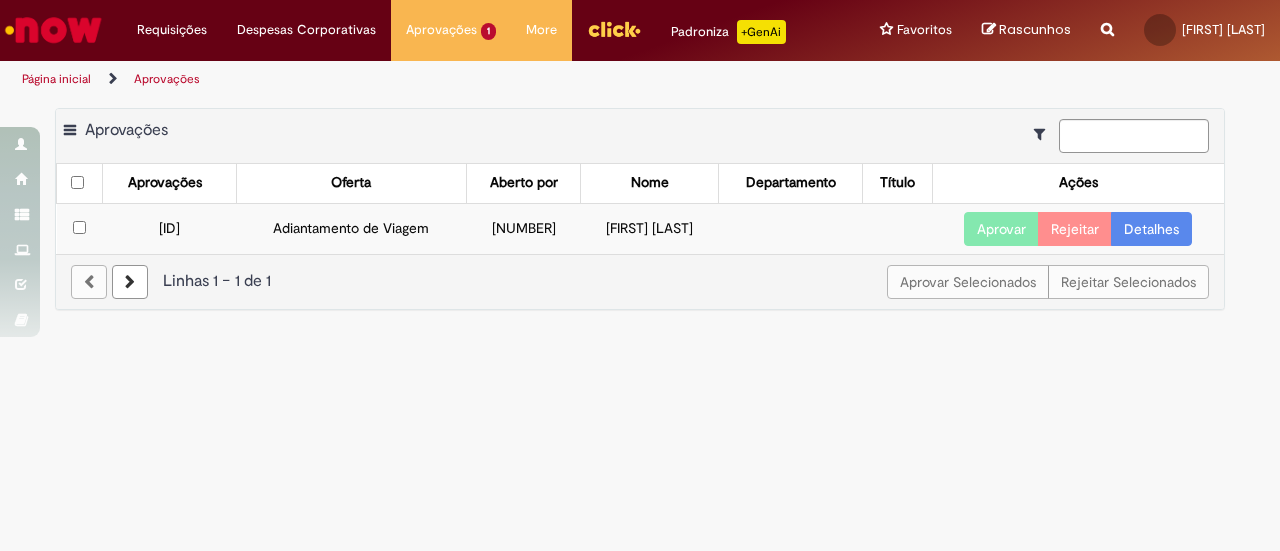 click on "Aprovações
Exportar como PDF Exportar como Excel Exportar como CSV
Aprovações
Aprovações
Oferta
Aberto por
Nome
Departamento
Título
Ações
DCREQ0164015
Adiantamento de Viagem
99847376
[FIRST] [LAST]
Aprovar     Rejeitar     Detalhes
Aprovar Selecionados   Rejeitar Selecionados
Linhas 1 − 1 de 1" at bounding box center [640, 324] 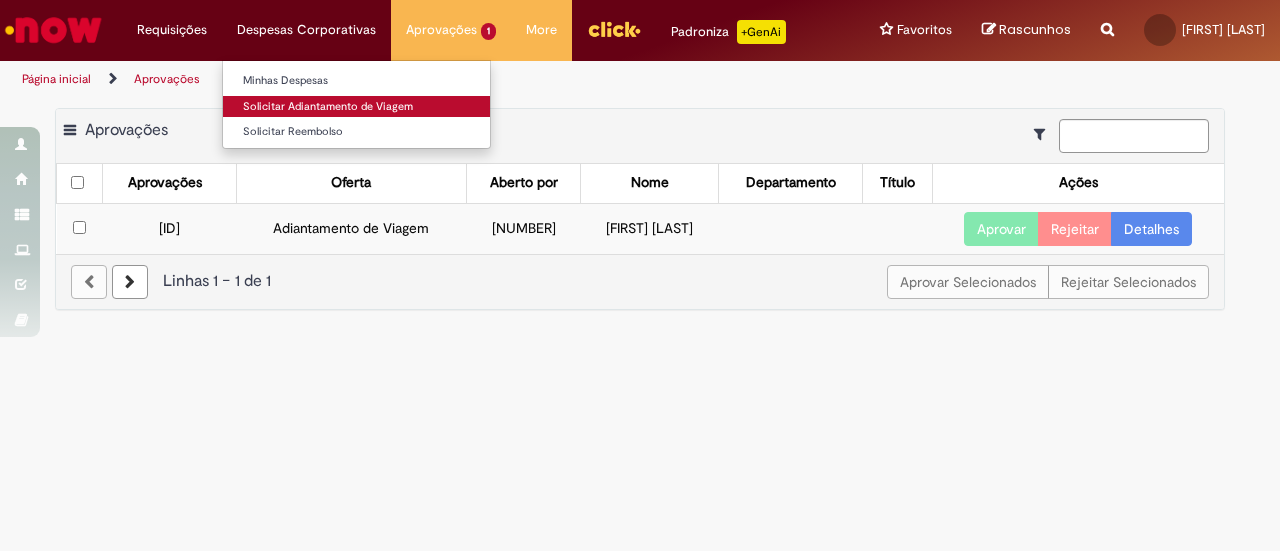click on "Solicitar Adiantamento de Viagem" at bounding box center (356, 107) 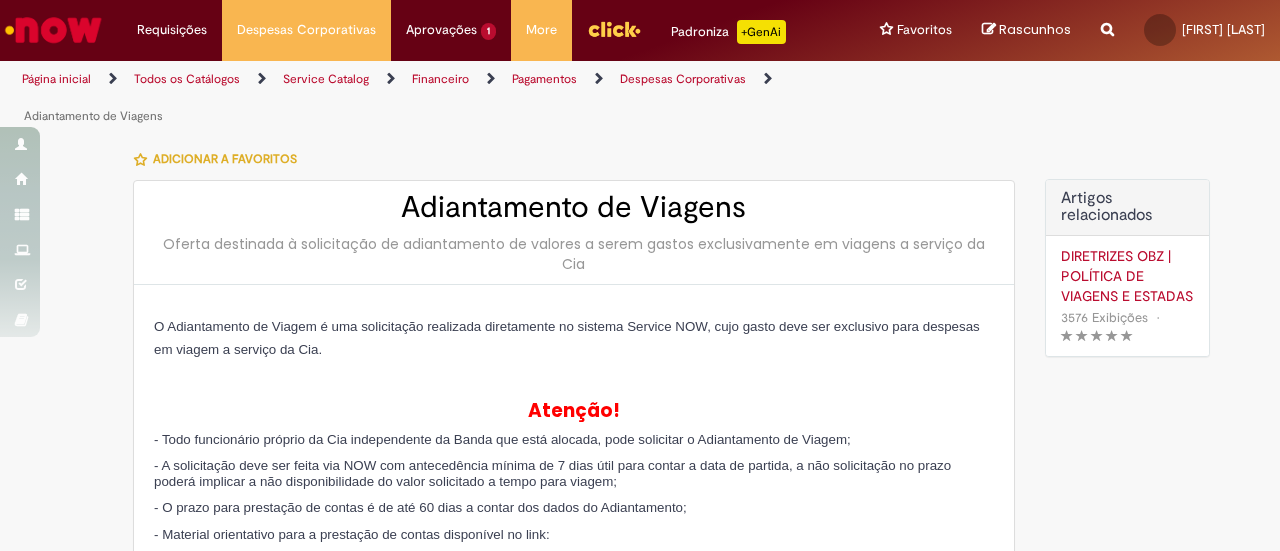type on "********" 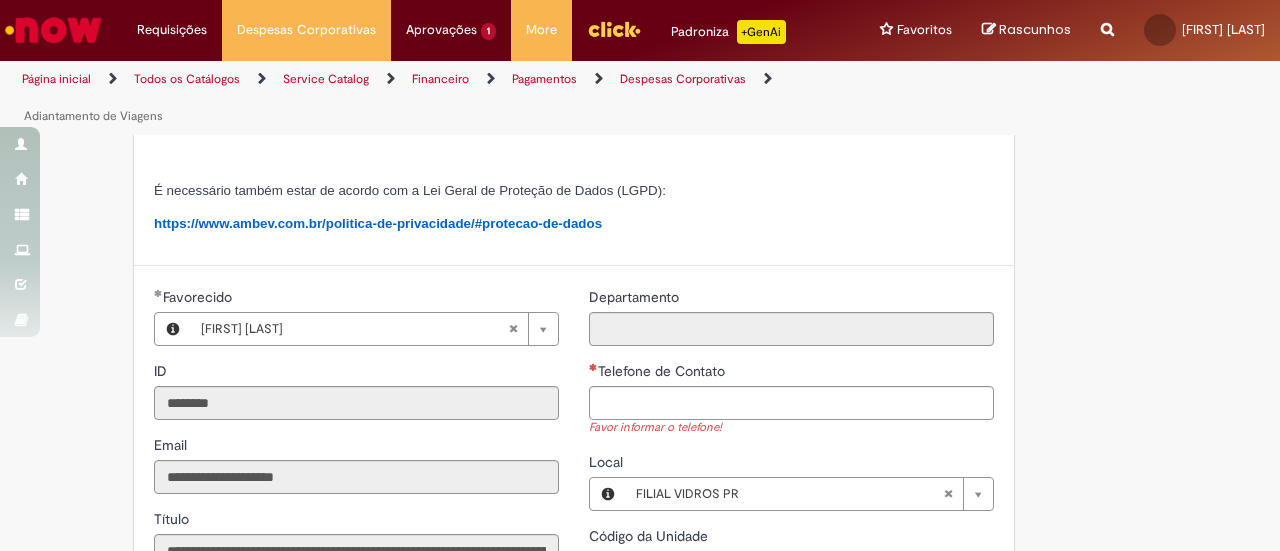scroll, scrollTop: 700, scrollLeft: 0, axis: vertical 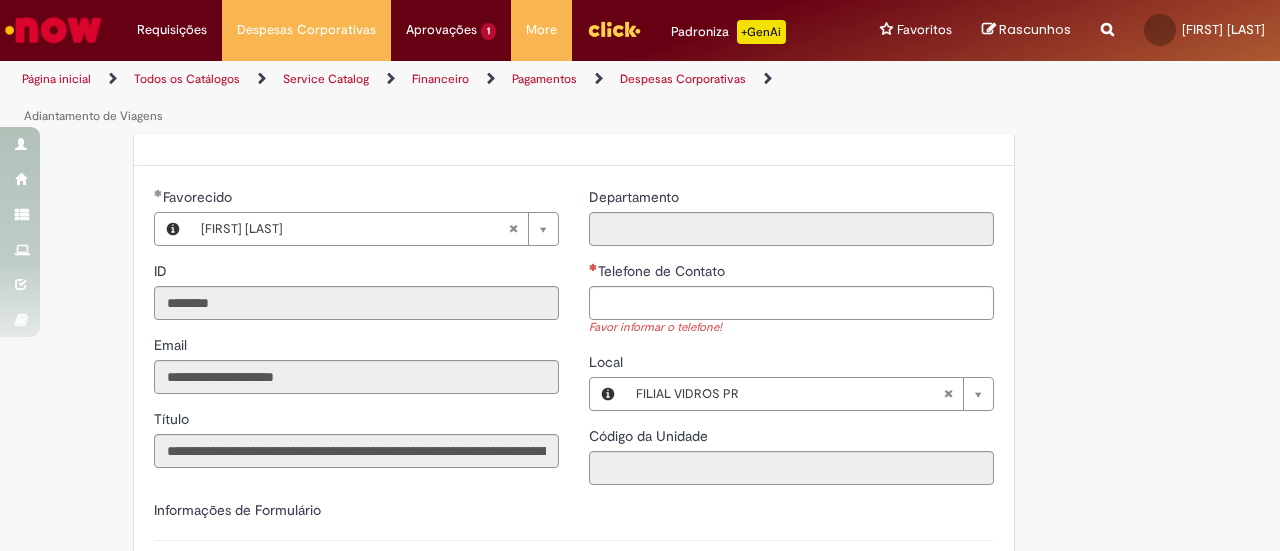 type 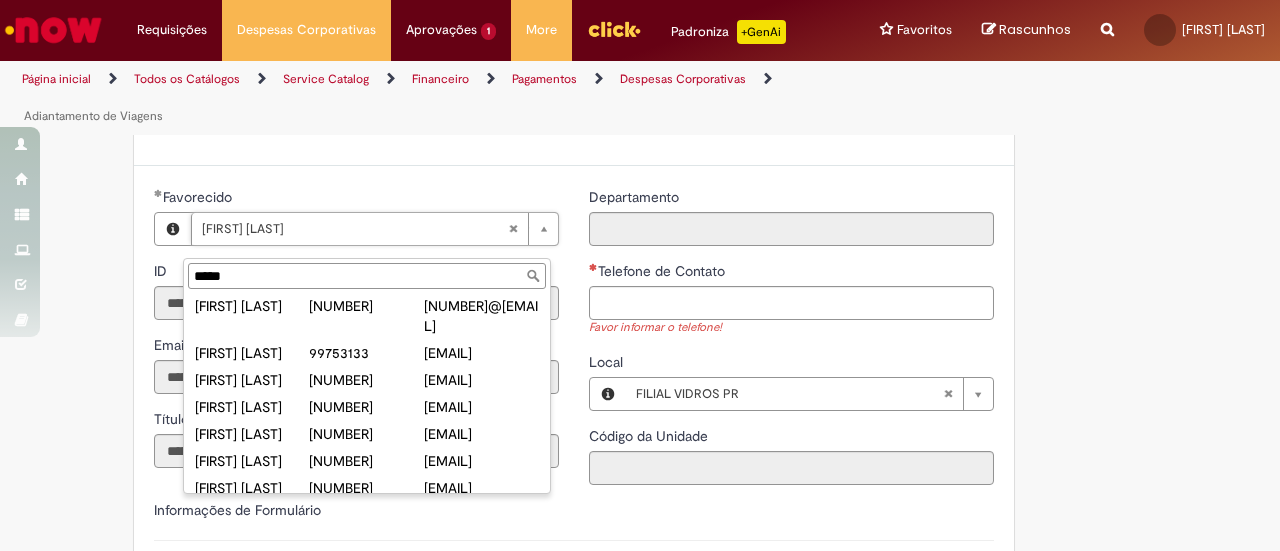 scroll, scrollTop: 776, scrollLeft: 0, axis: vertical 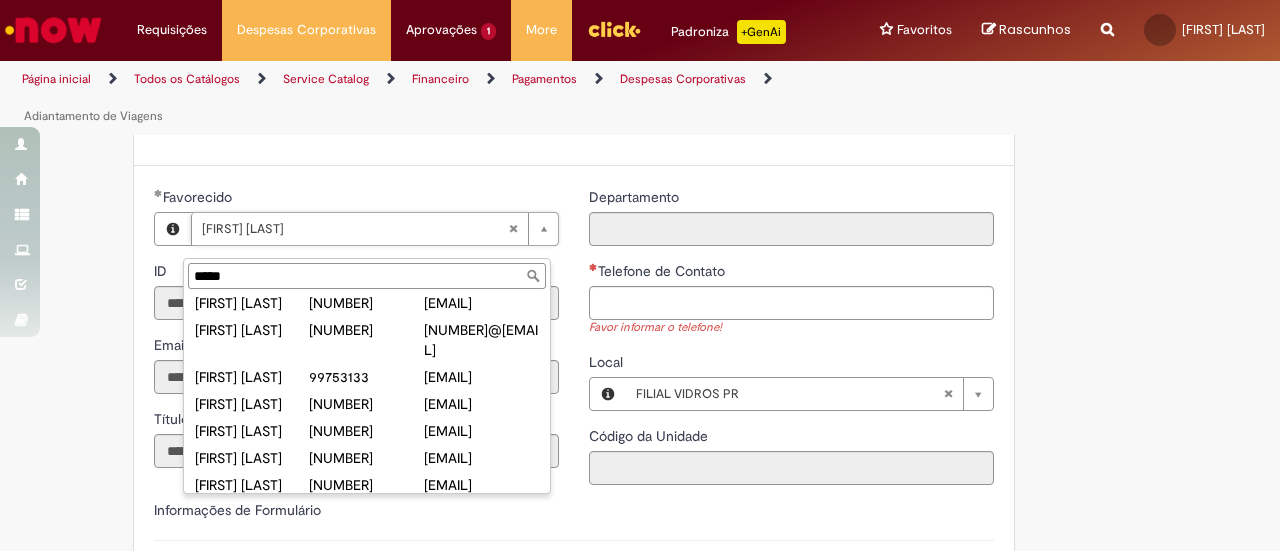 click on "*****" at bounding box center [367, 276] 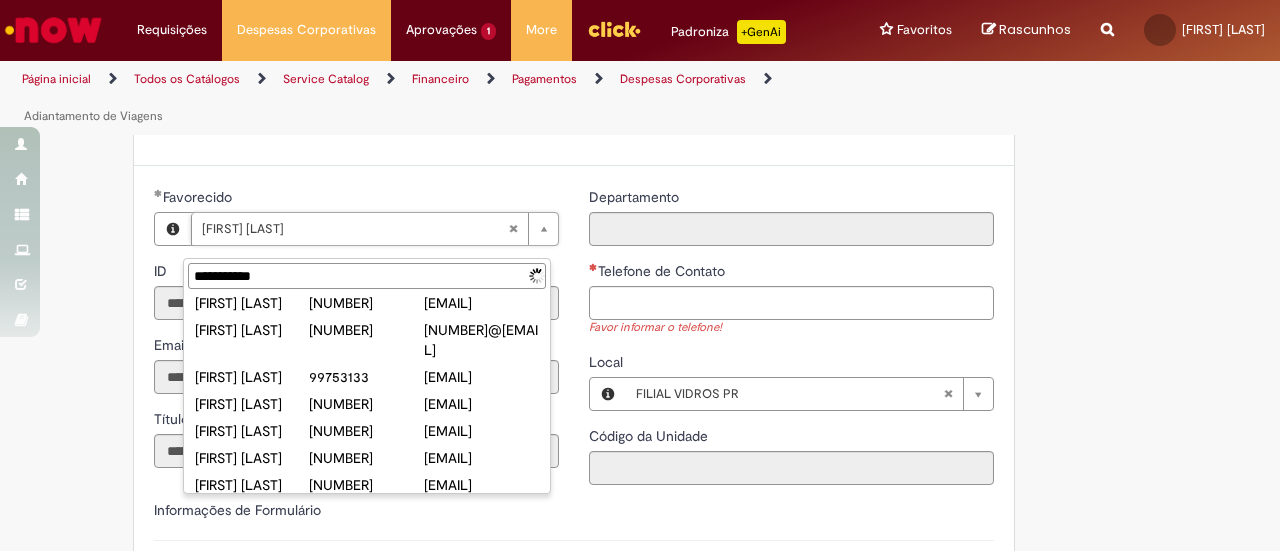scroll, scrollTop: 0, scrollLeft: 0, axis: both 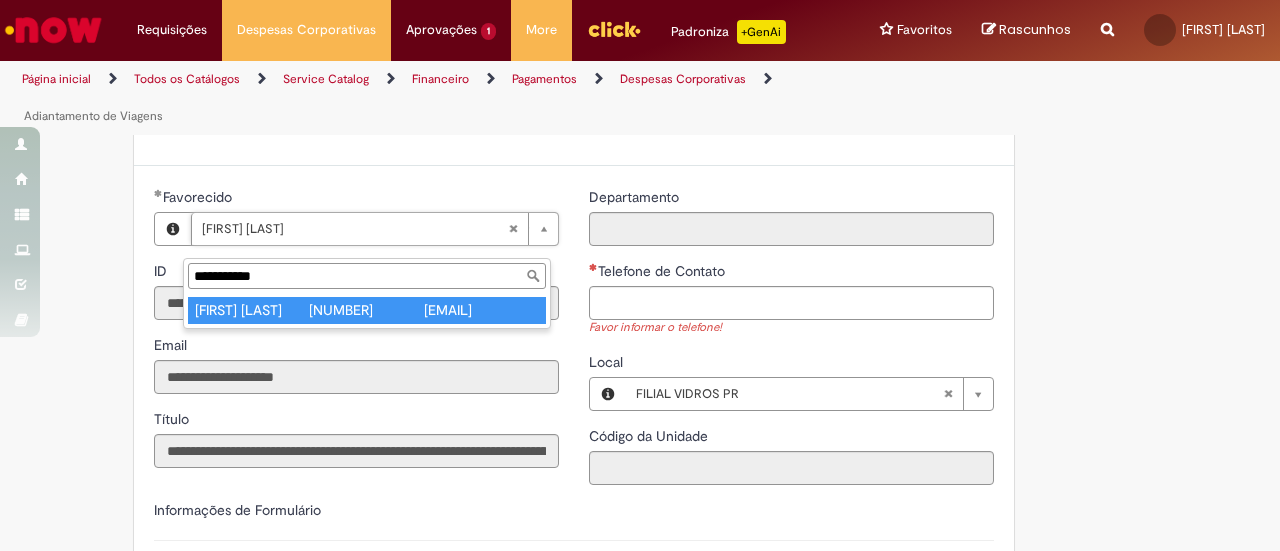 type on "**********" 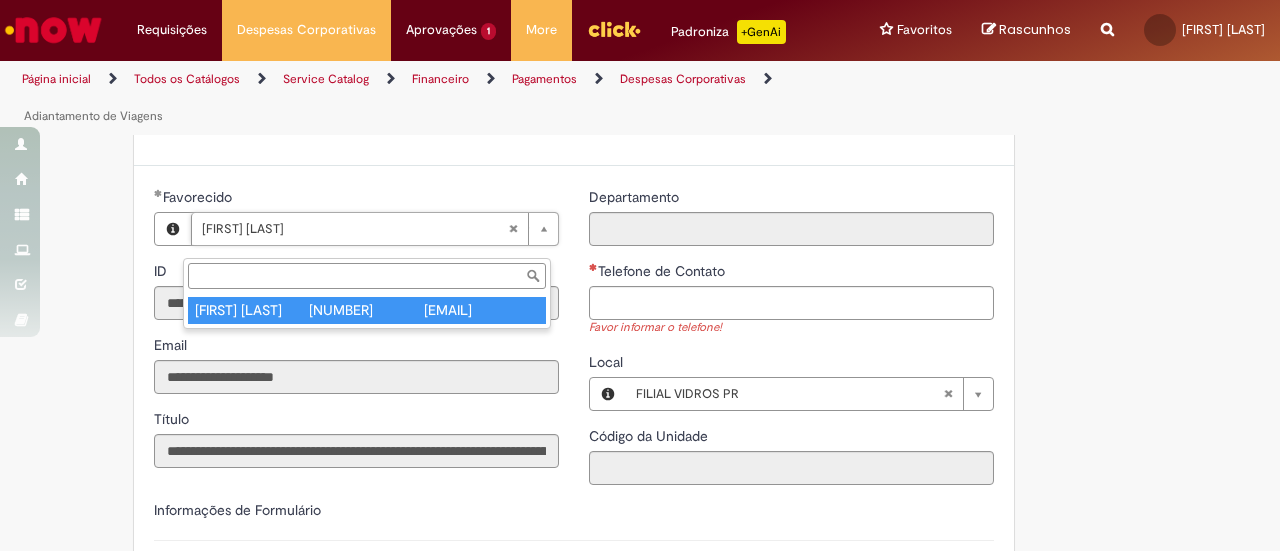 type on "********" 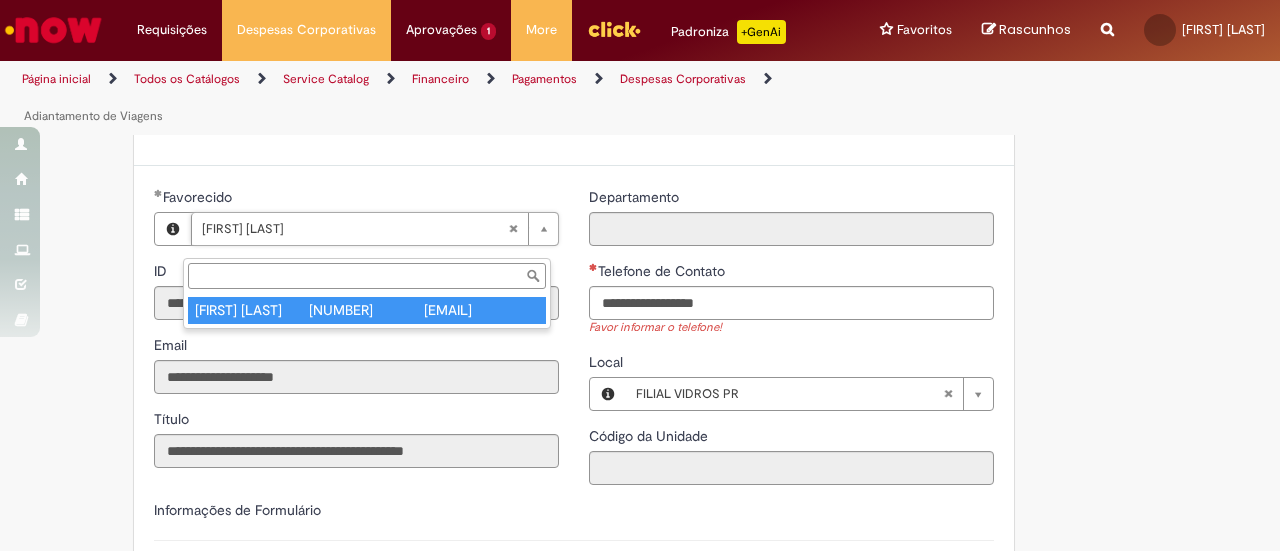 scroll, scrollTop: 0, scrollLeft: 92, axis: horizontal 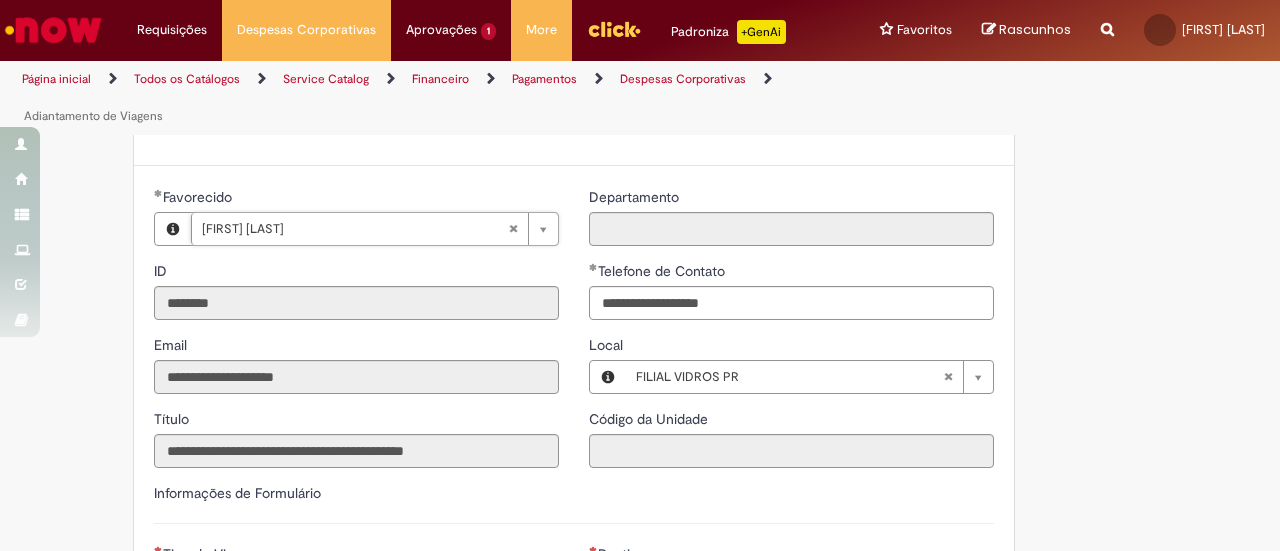 click on "Adicionar a Favoritos
Adiantamento de Viagens
Oferta destinada à solicitação de adiantamento de valores a serem gastos exclusivamente em viagens a serviço da Cia
O Adiantamento de Viagem é uma solicitação realizada diretamente no sistema Service NOW, cujo gasto deve ser exclusivo para despesas em viagem a serviço da Cia.
Atenção!
- Todo funcionário próprio da Cia independente da Banda que está alocada, pode solicitar o Adiantamento de Viagem;
- A solicitação deve ser feita via NOW com antecedência mínima de 7 dias útil para contar a data de partida, a não solicitação no prazo poderá implicar a não disponibilidade do valor solicitado a tempo para viagem;
- O prazo para prestação de contas é de até 60 dias a contar dos dados do Adiantamento;
- Material orientativo para a prestação de contas disponível no link:
Tipos de Adiantamentos:" at bounding box center [640, 250] 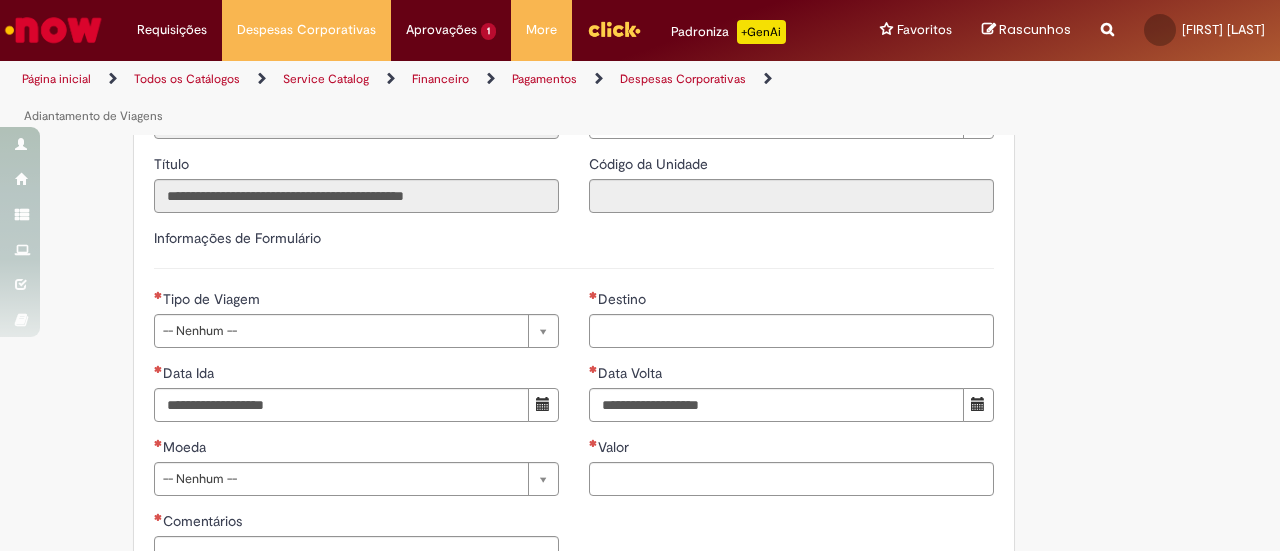 scroll, scrollTop: 1000, scrollLeft: 0, axis: vertical 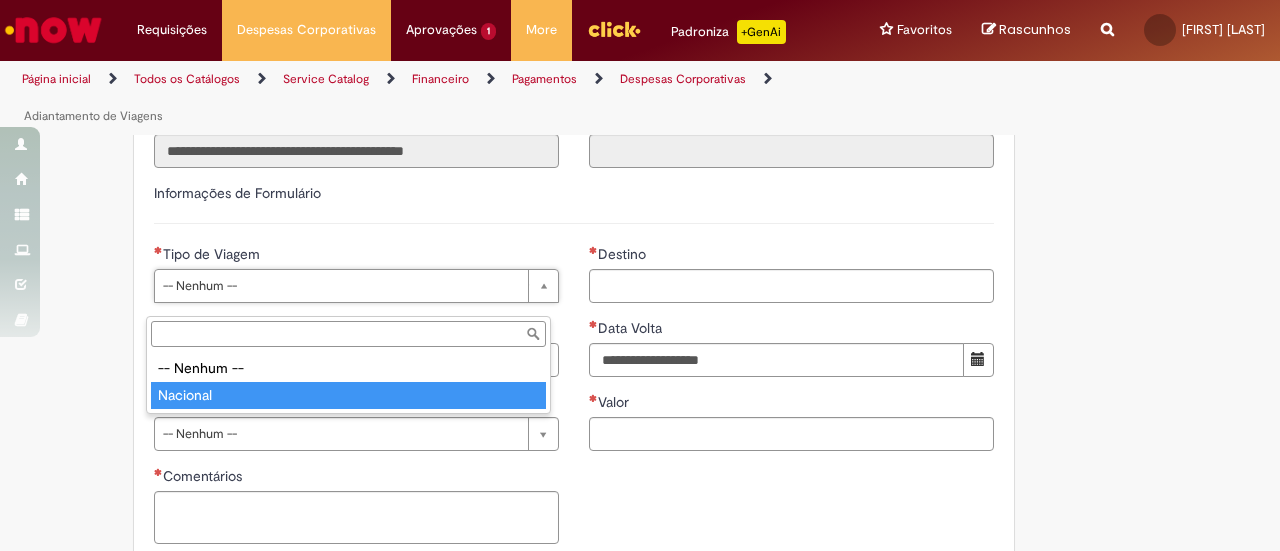 type on "********" 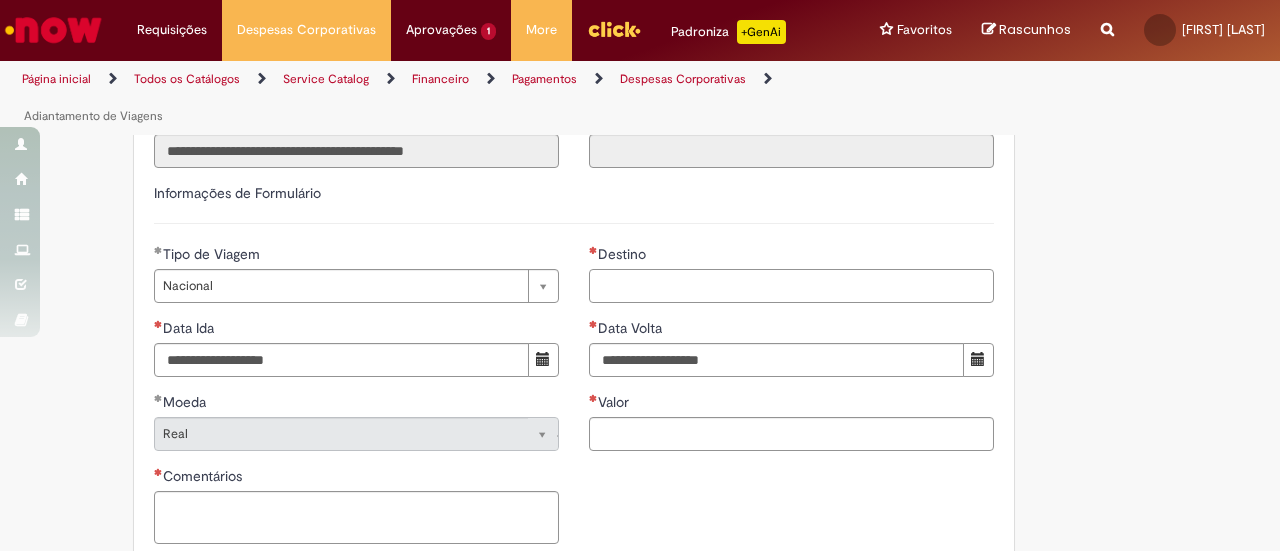 click on "Destino" at bounding box center [791, 286] 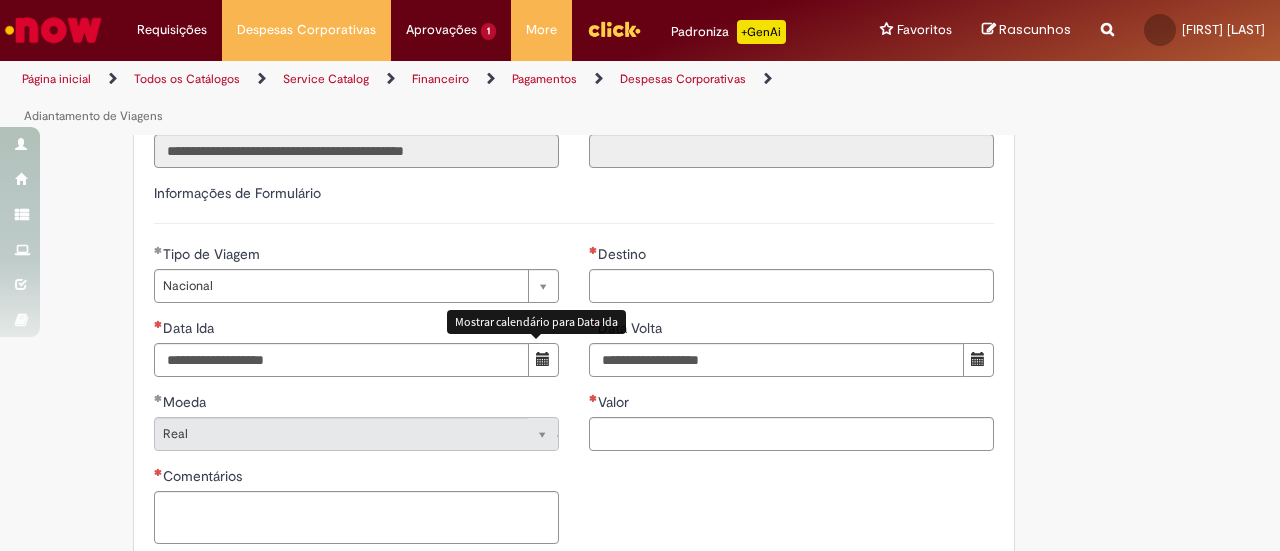 click at bounding box center (543, 359) 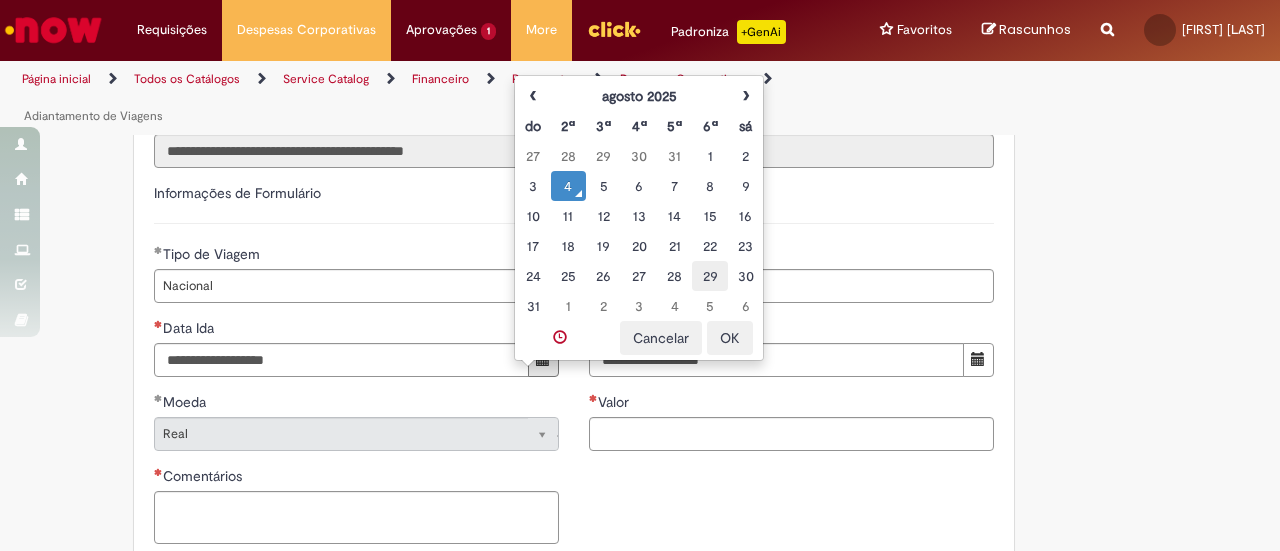 click on "29" at bounding box center [709, 276] 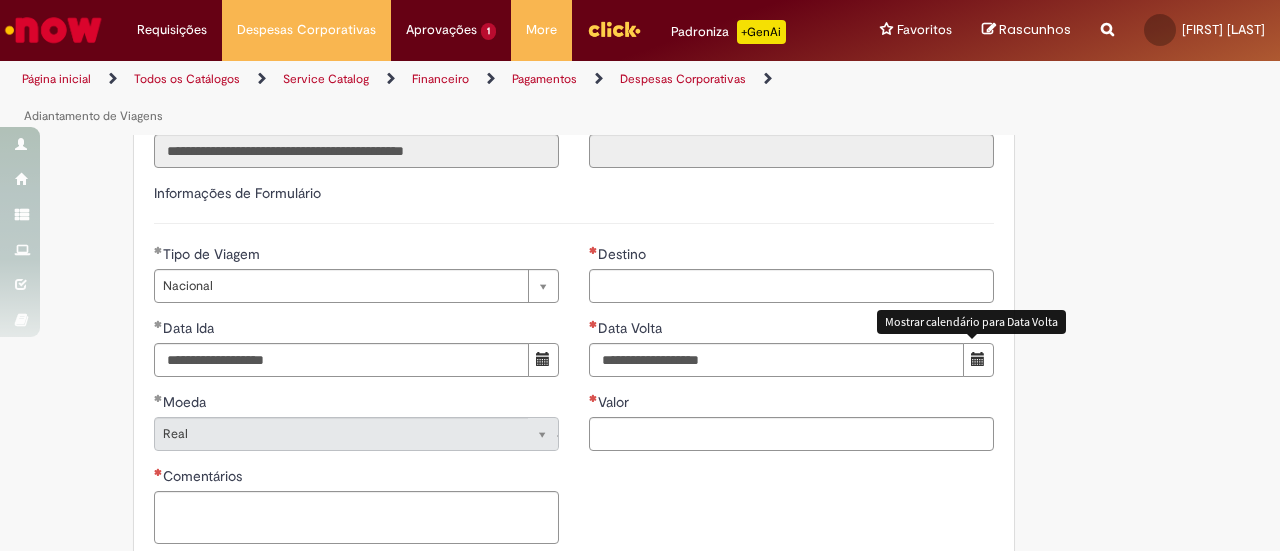 click at bounding box center [978, 359] 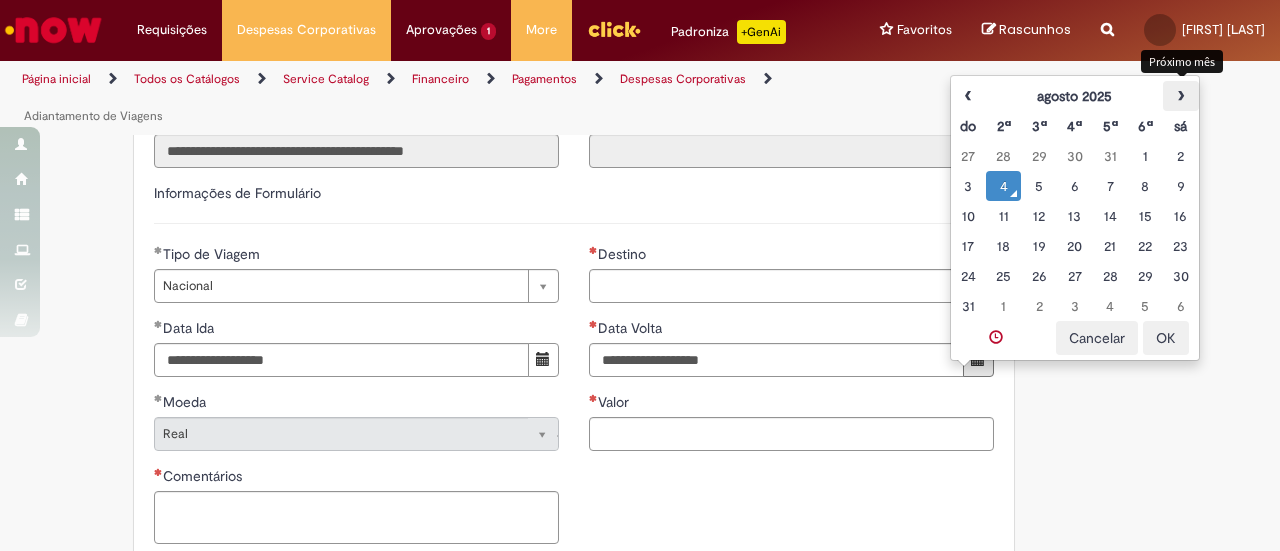 click on "›" at bounding box center (1180, 96) 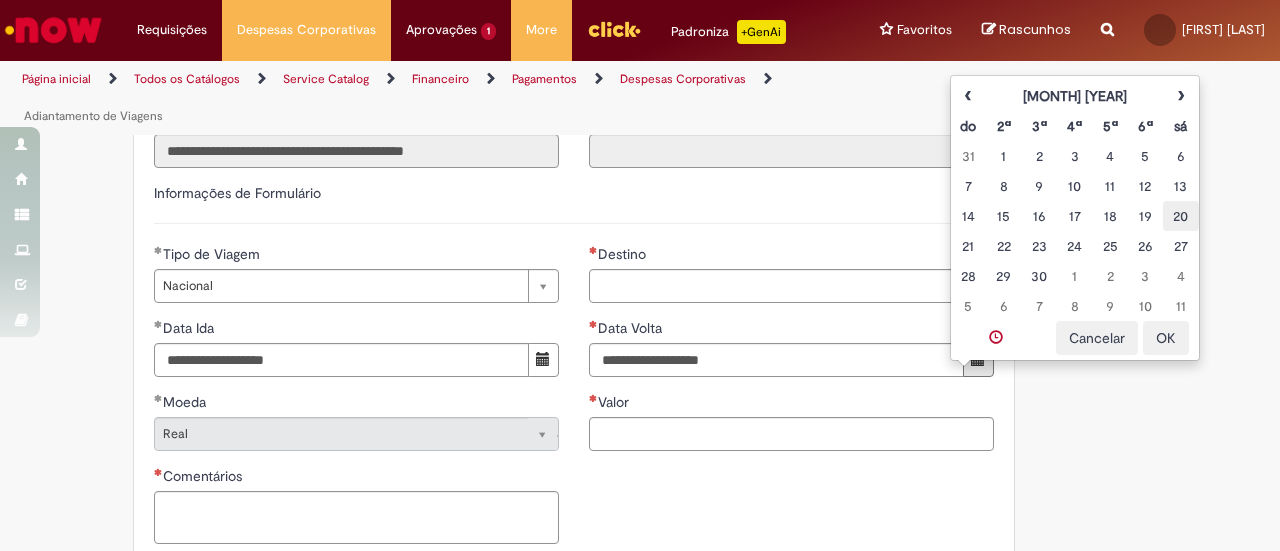 click on "20" at bounding box center [1180, 216] 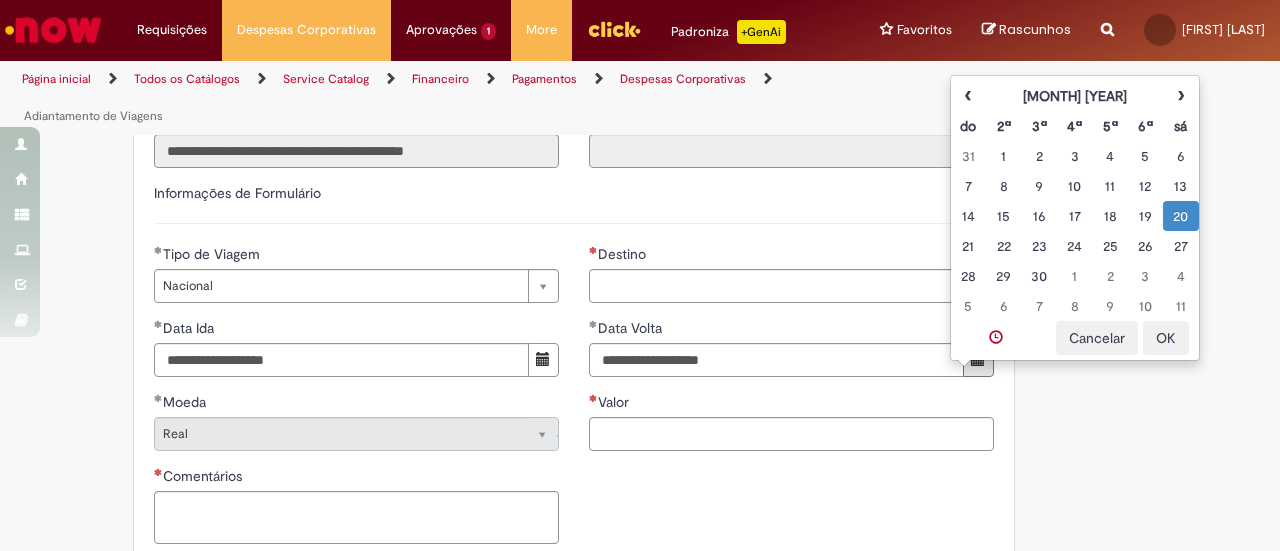 click on "Adicionar a Favoritos
Adiantamento de Viagens
Oferta destinada à solicitação de adiantamento de valores a serem gastos exclusivamente em viagens a serviço da Cia
O Adiantamento de Viagem é uma solicitação realizada diretamente no sistema Service NOW, cujo gasto deve ser exclusivo para despesas em viagem a serviço da Cia.
Atenção!
- Todo funcionário próprio da Cia independente da Banda que está alocada, pode solicitar o Adiantamento de Viagem;
- A solicitação deve ser feita via NOW com antecedência mínima de 7 dias útil para contar a data de partida, a não solicitação no prazo poderá implicar a não disponibilidade do valor solicitado a tempo para viagem;
- O prazo para prestação de contas é de até 60 dias a contar dos dados do Adiantamento;
- Material orientativo para a prestação de contas disponível no link:
Tipos de Adiantamentos:" at bounding box center (640, -50) 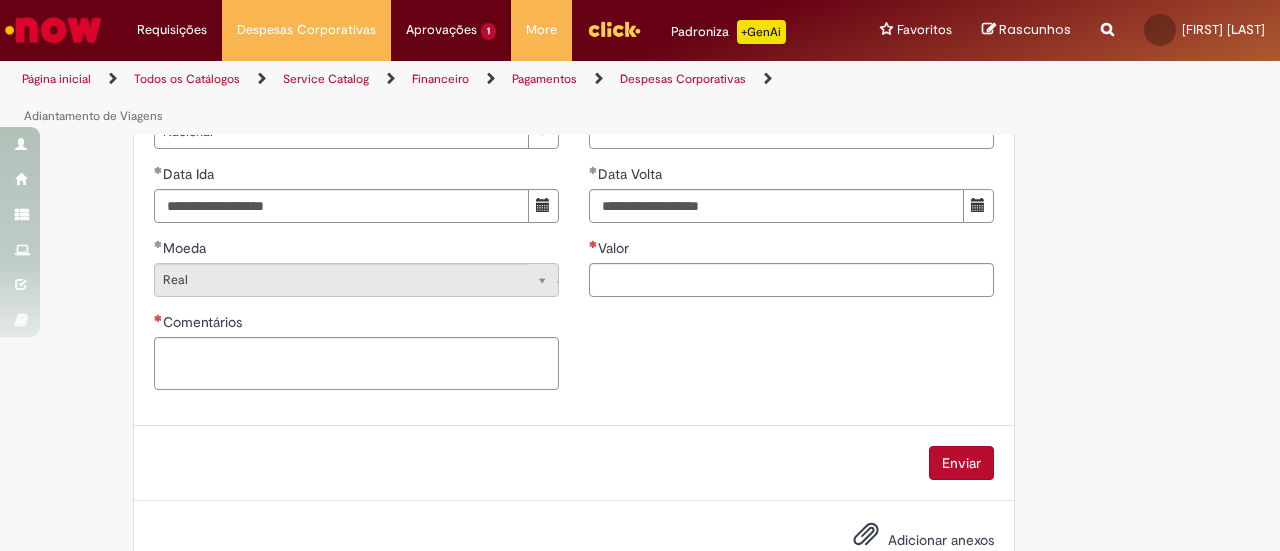 scroll, scrollTop: 1200, scrollLeft: 0, axis: vertical 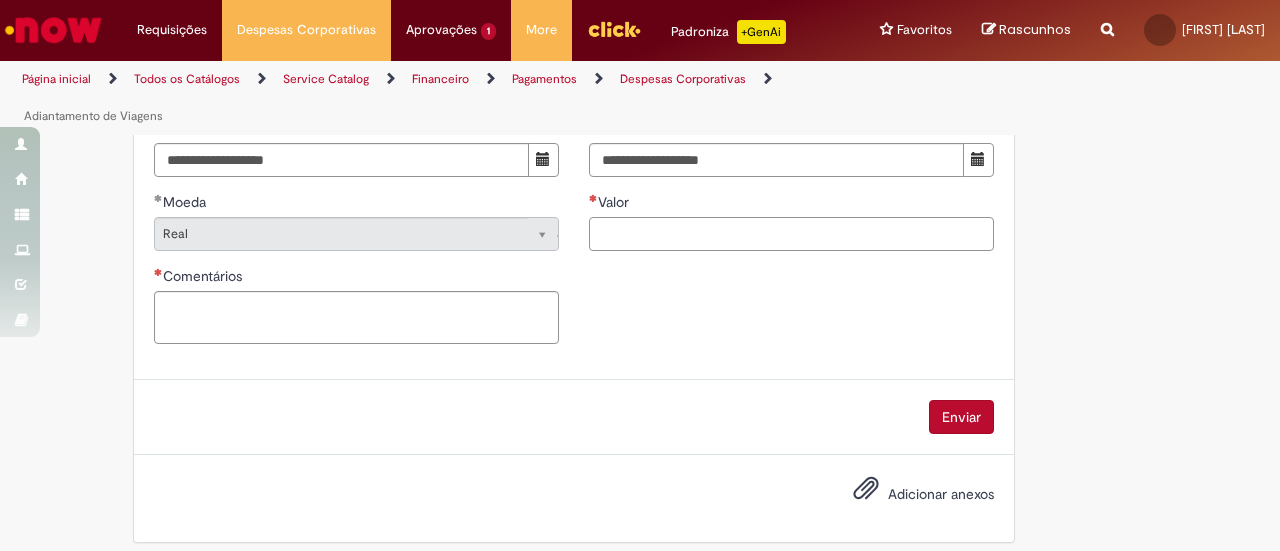 click on "Valor" at bounding box center (791, 234) 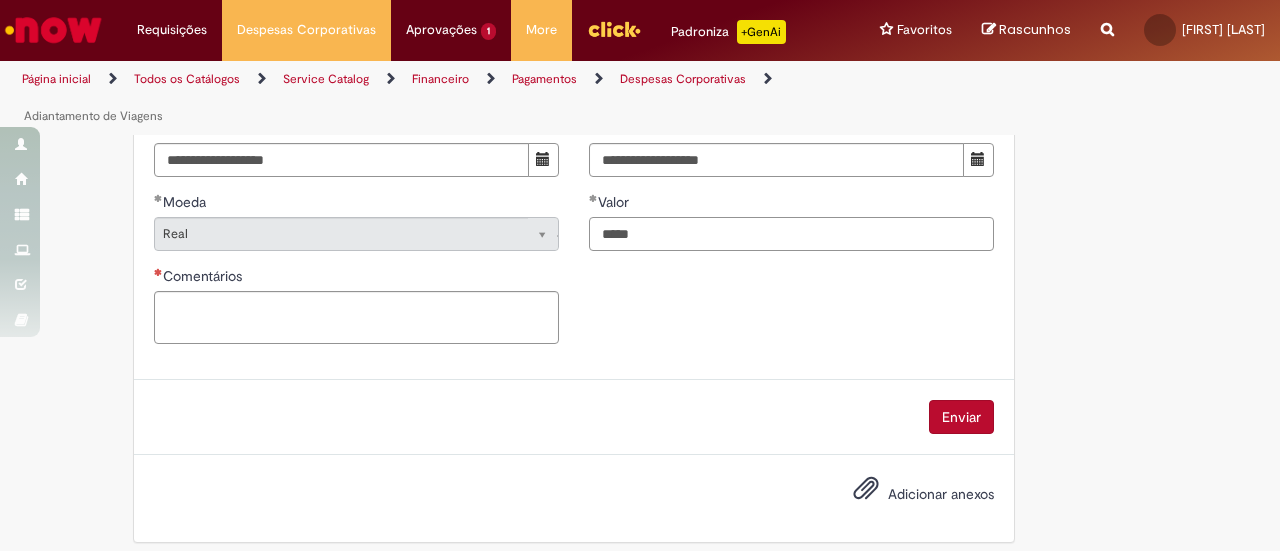 type on "*****" 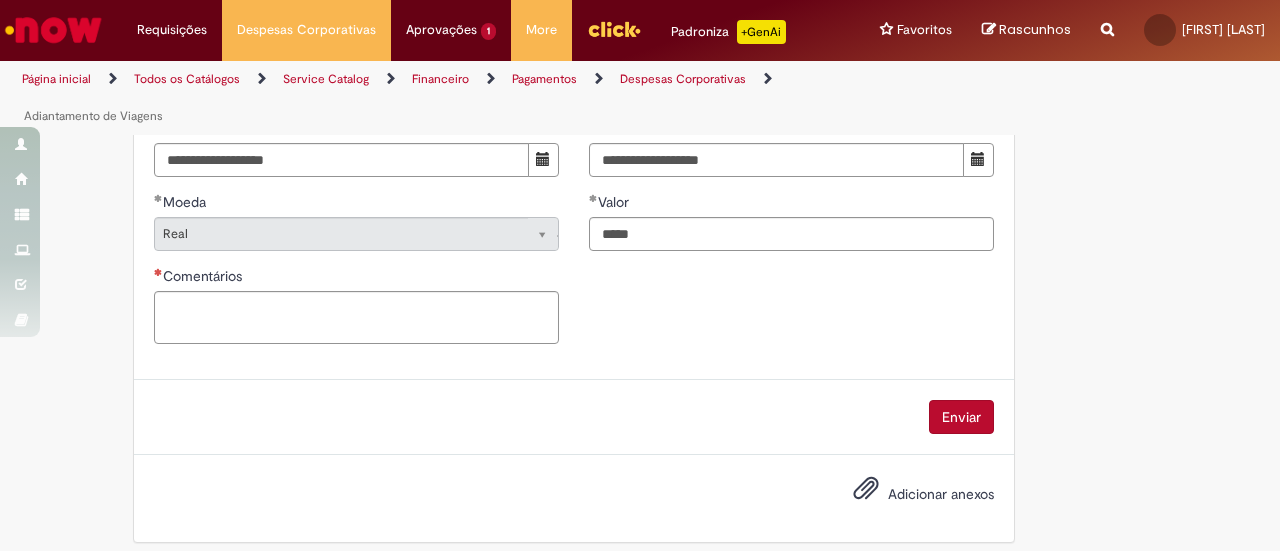 click on "**********" at bounding box center (574, 201) 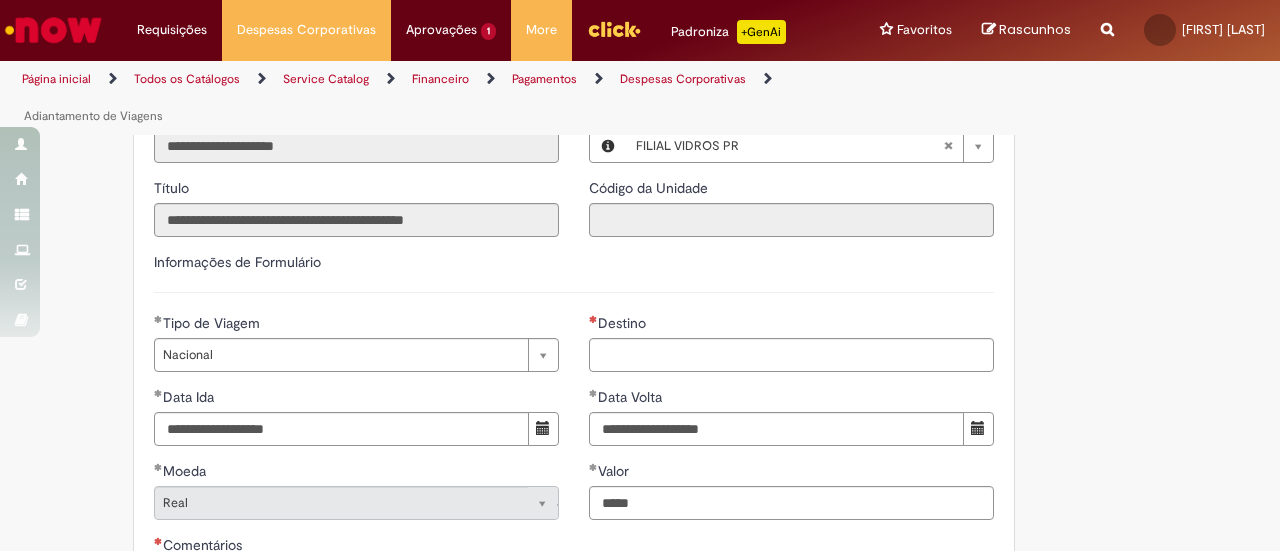 scroll, scrollTop: 900, scrollLeft: 0, axis: vertical 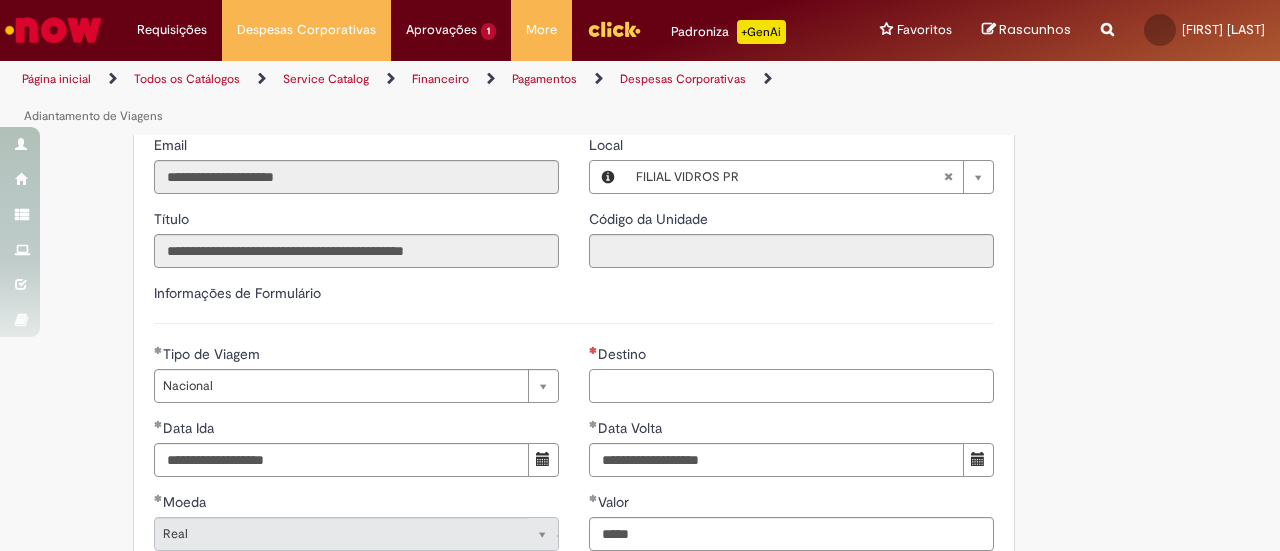 click on "Destino" at bounding box center (791, 386) 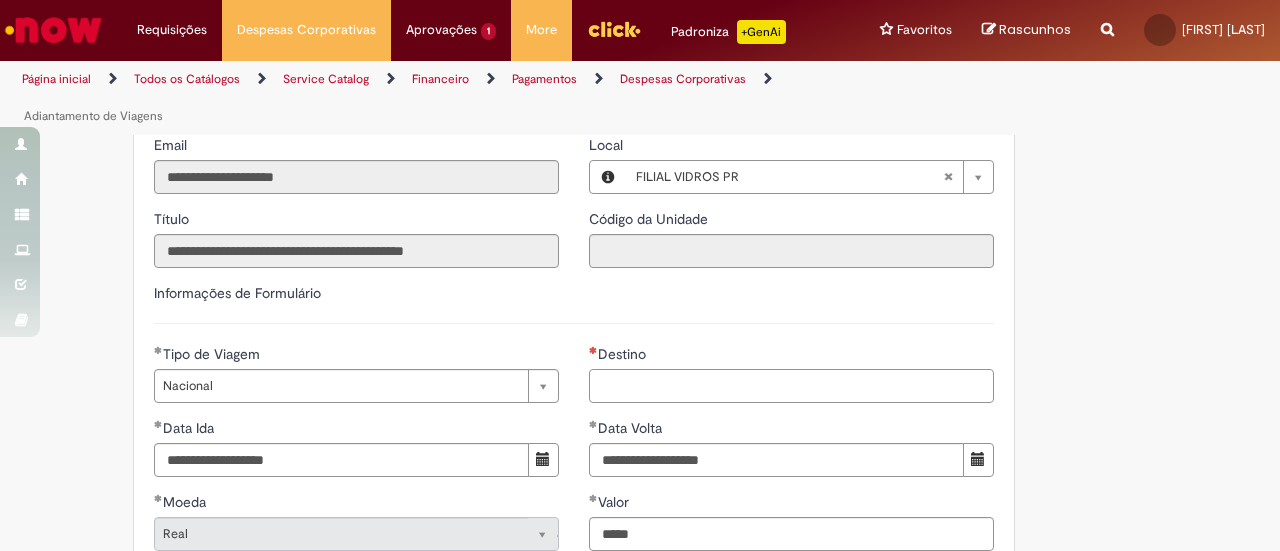 click on "Destino" at bounding box center (791, 386) 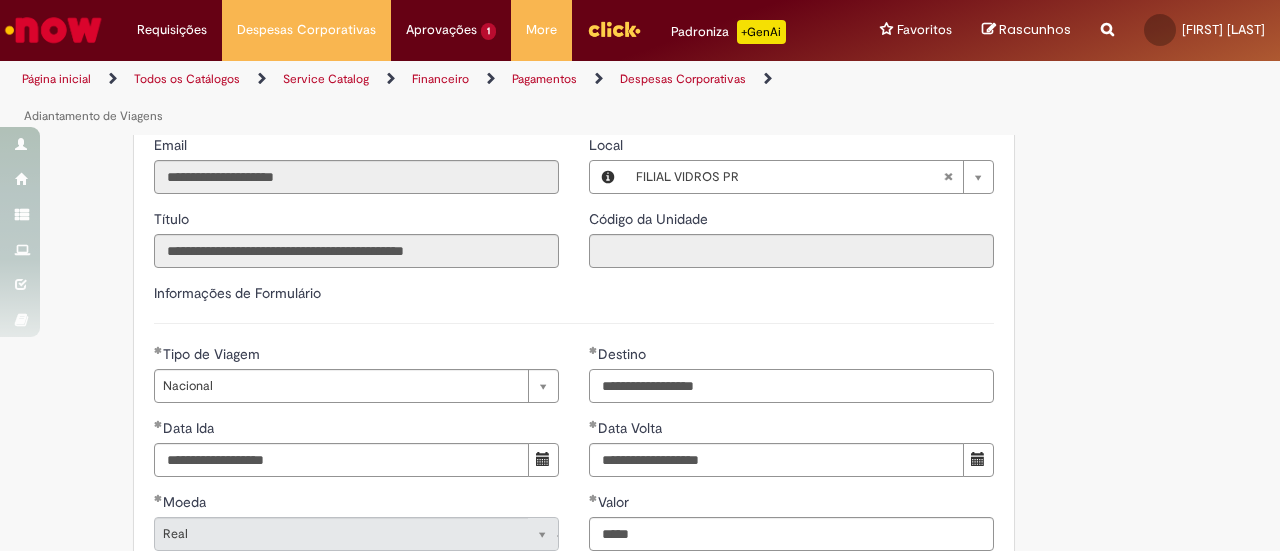 type on "**********" 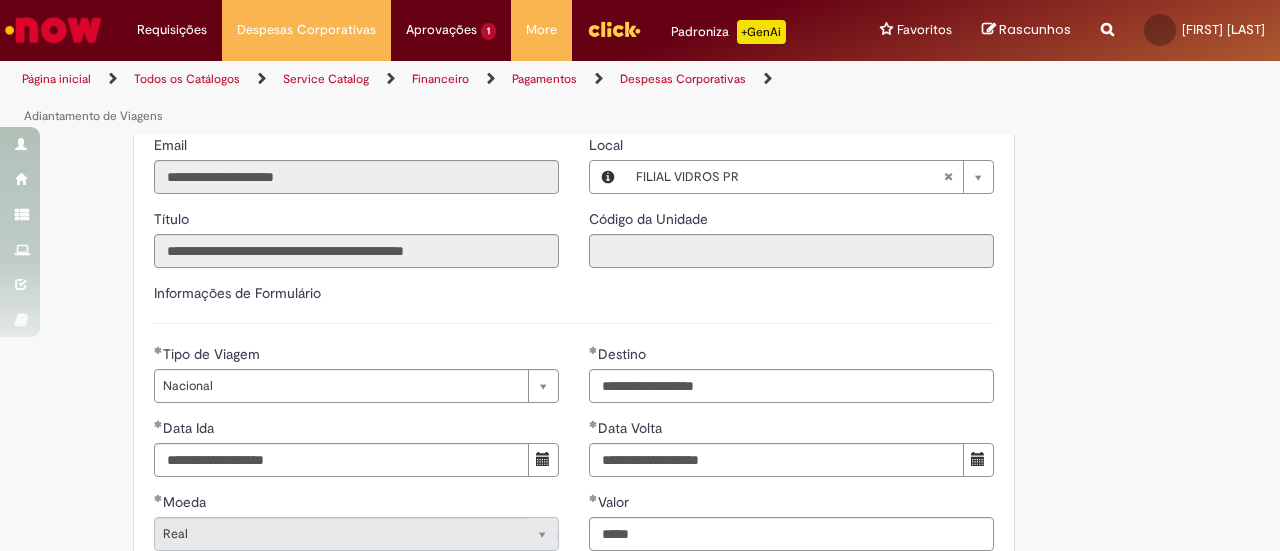 click on "Adicionar a Favoritos
Adiantamento de Viagens
Oferta destinada à solicitação de adiantamento de valores a serem gastos exclusivamente em viagens a serviço da Cia
O Adiantamento de Viagem é uma solicitação realizada diretamente no sistema Service NOW, cujo gasto deve ser exclusivo para despesas em viagem a serviço da Cia.
Atenção!
- Todo funcionário próprio da Cia independente da Banda que está alocada, pode solicitar o Adiantamento de Viagem;
- A solicitação deve ser feita via NOW com antecedência mínima de 7 dias útil para contar a data de partida, a não solicitação no prazo poderá implicar a não disponibilidade do valor solicitado a tempo para viagem;
- O prazo para prestação de contas é de até 60 dias a contar dos dados do Adiantamento;
- Material orientativo para a prestação de contas disponível no link:
Tipos de Adiantamentos:" at bounding box center (640, 50) 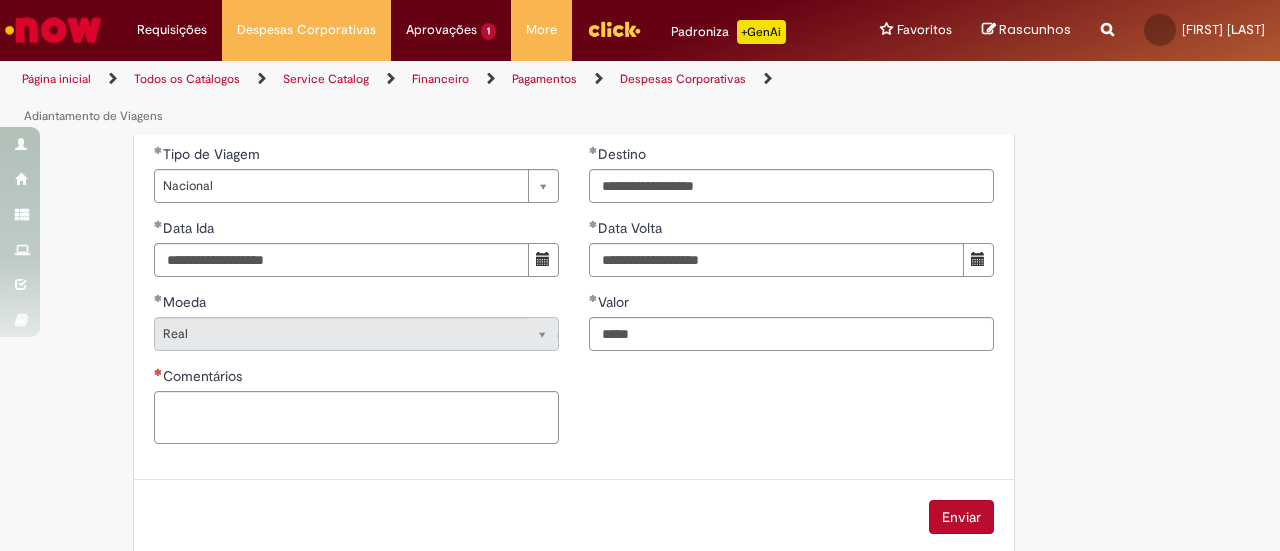 scroll, scrollTop: 1200, scrollLeft: 0, axis: vertical 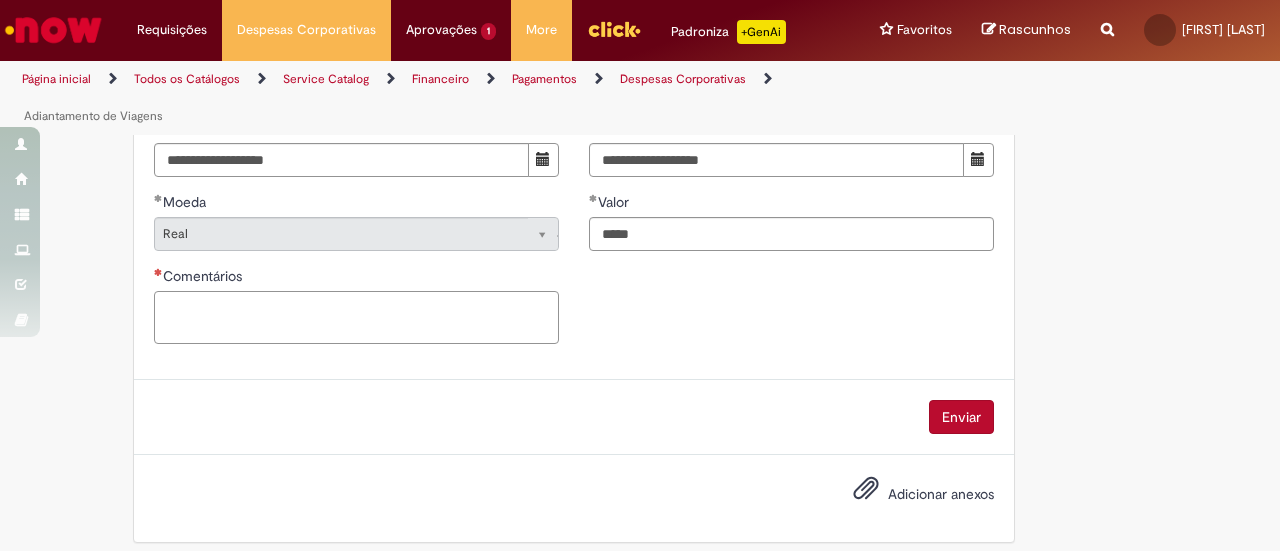 click on "Comentários" at bounding box center [356, 317] 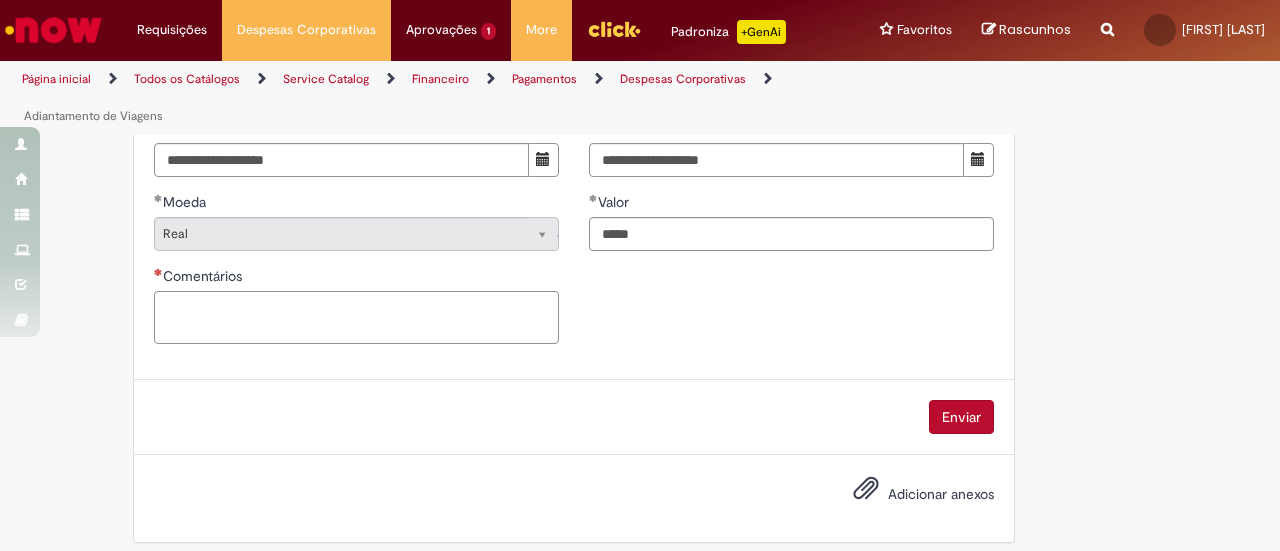 click on "Comentários" at bounding box center [356, 317] 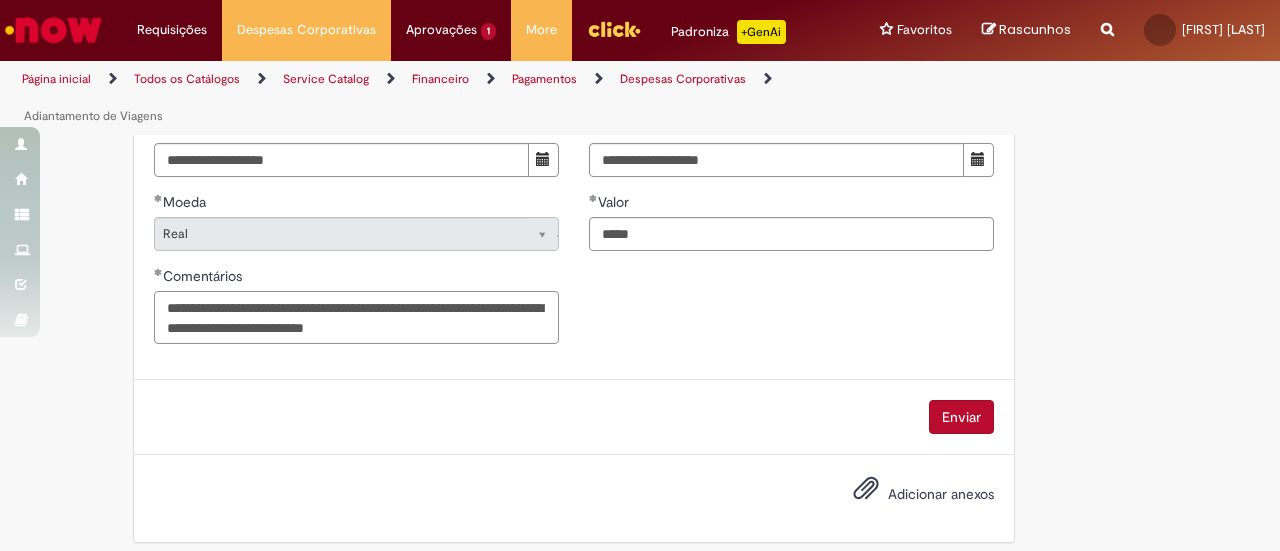 type on "**********" 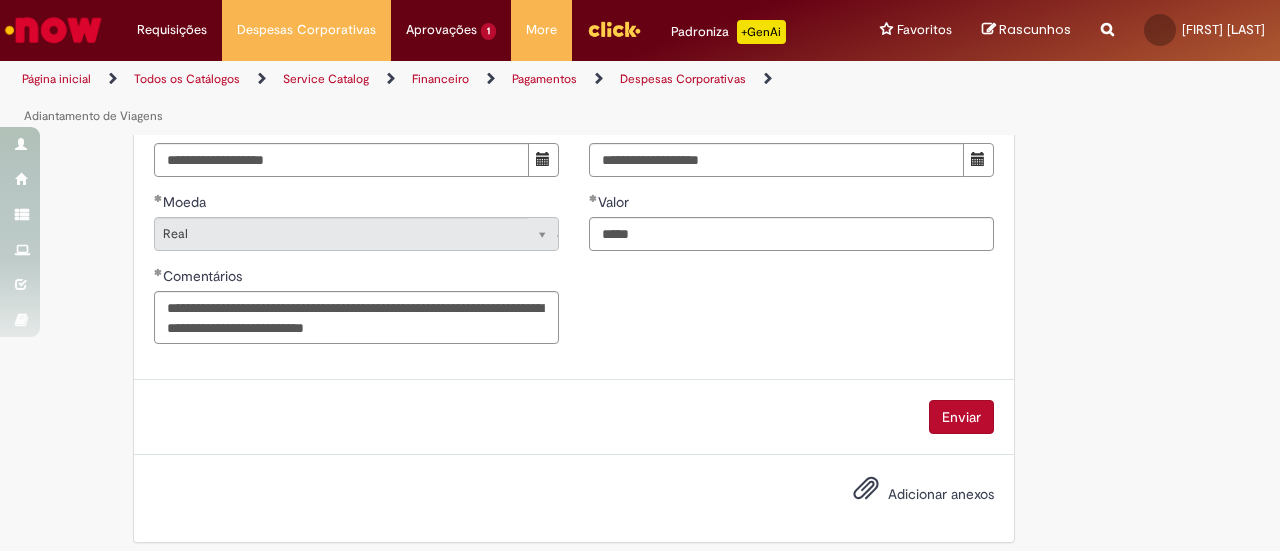 click on "**********" at bounding box center [574, 201] 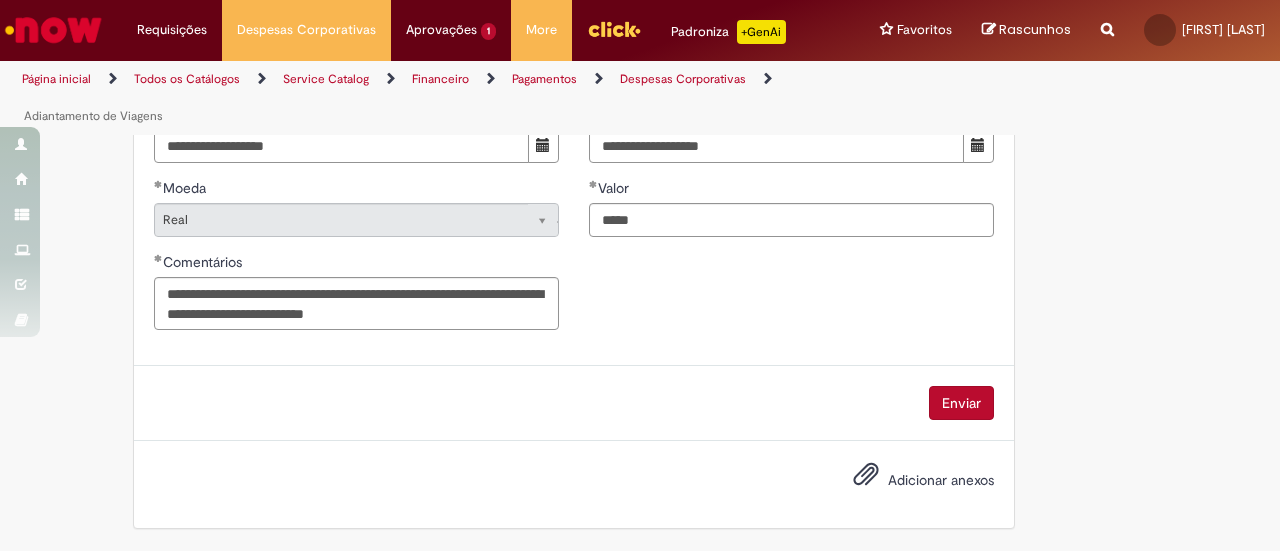 scroll, scrollTop: 1228, scrollLeft: 0, axis: vertical 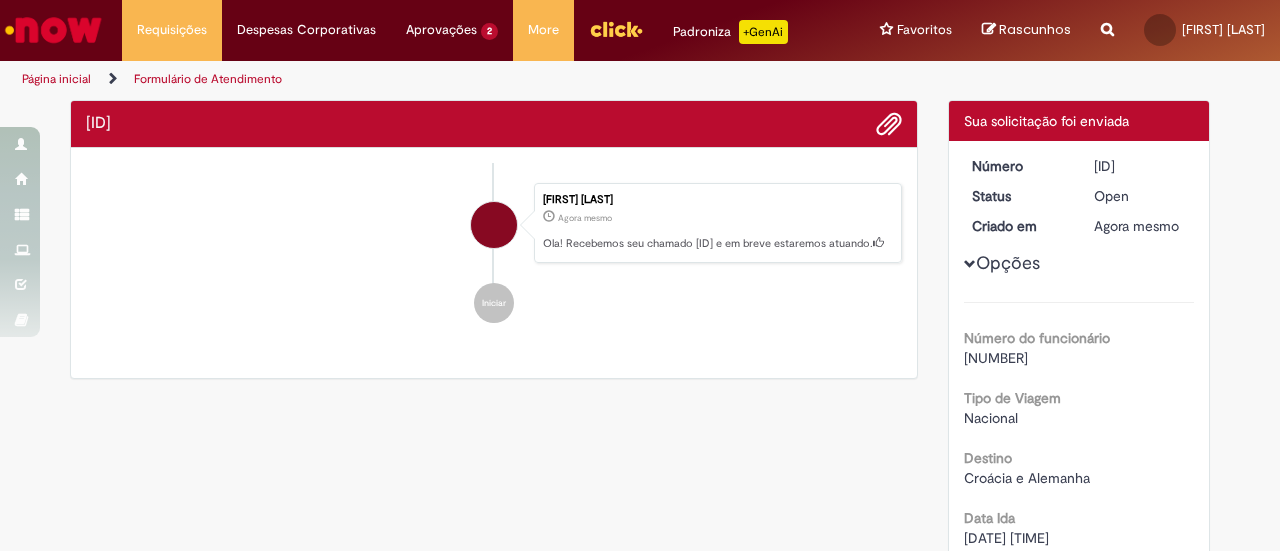 click on "[CODE]
[CODE]
Enviar
[FIRST] [LAST]
Agora mesmo Agora mesmo
Ola! Recebemos seu chamado [CODE] e em breve estaremos atuando.
Iniciar
Detalhes do tíquete       Sua solicitação foi enviada
Número
[CODE]
Status
Open
Criado em
Agora mesmo Agora mesmo
Opções" at bounding box center (640, 617) 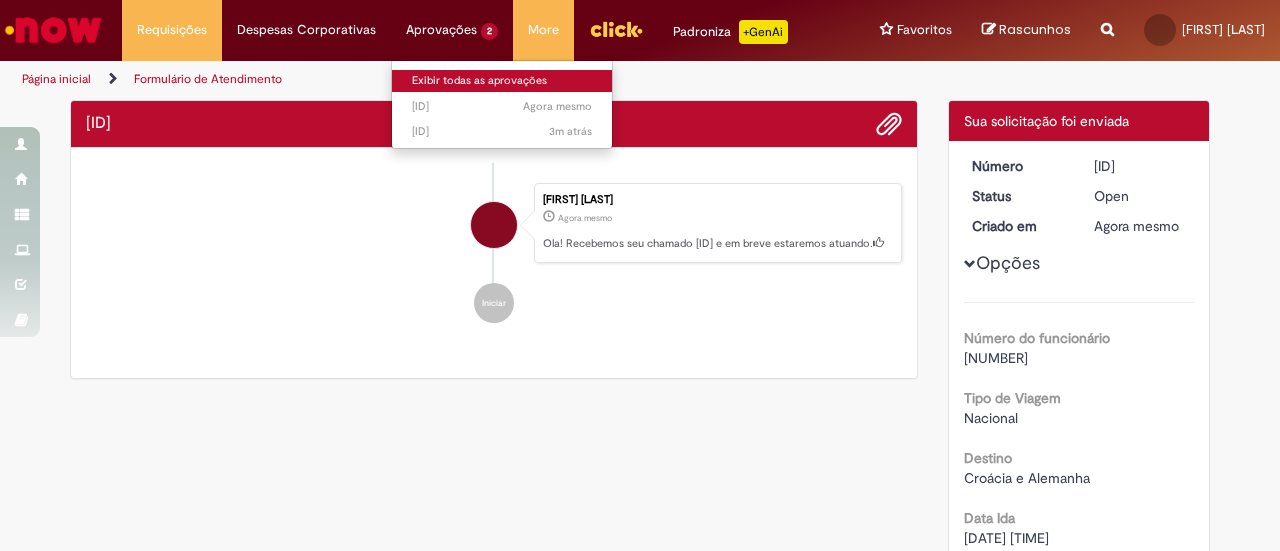 click on "Exibir todas as aprovações" at bounding box center [502, 81] 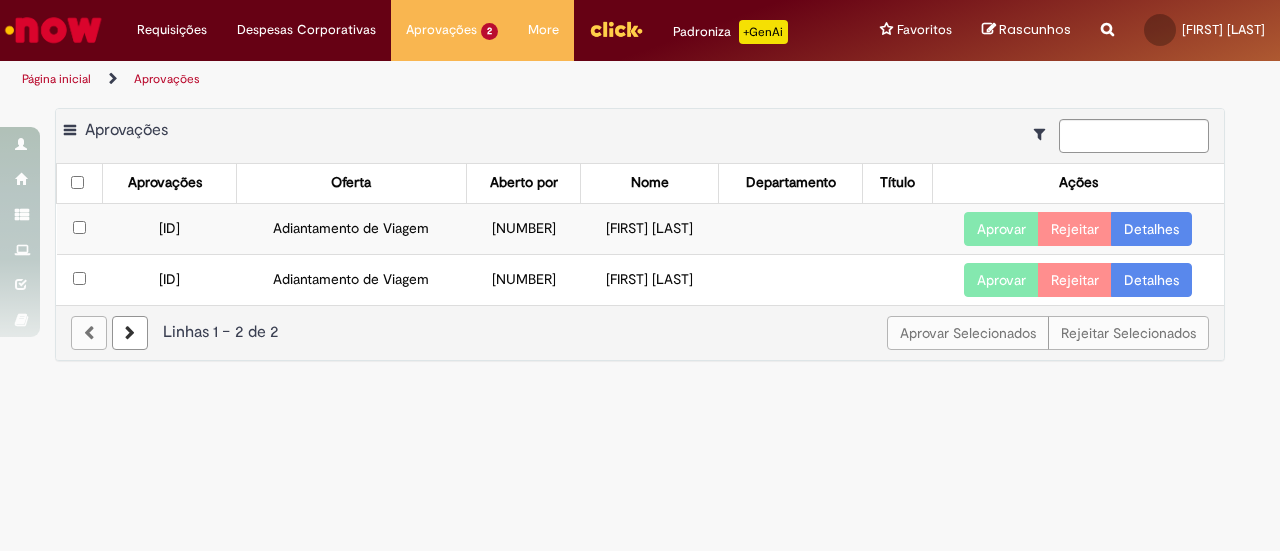 click on "Detalhes" at bounding box center (1151, 229) 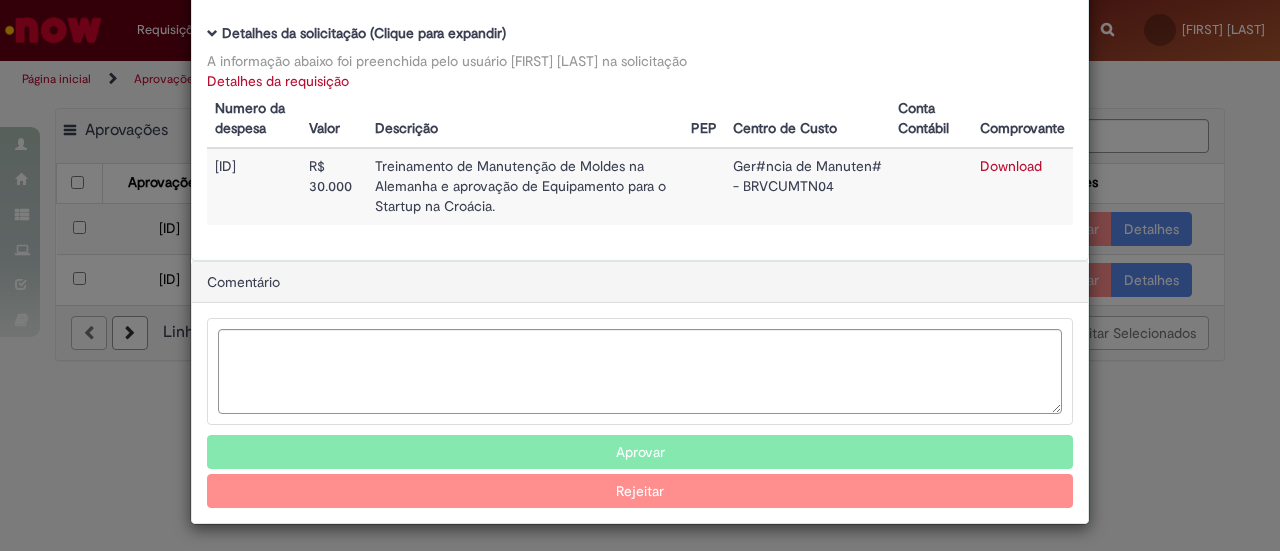 scroll, scrollTop: 0, scrollLeft: 0, axis: both 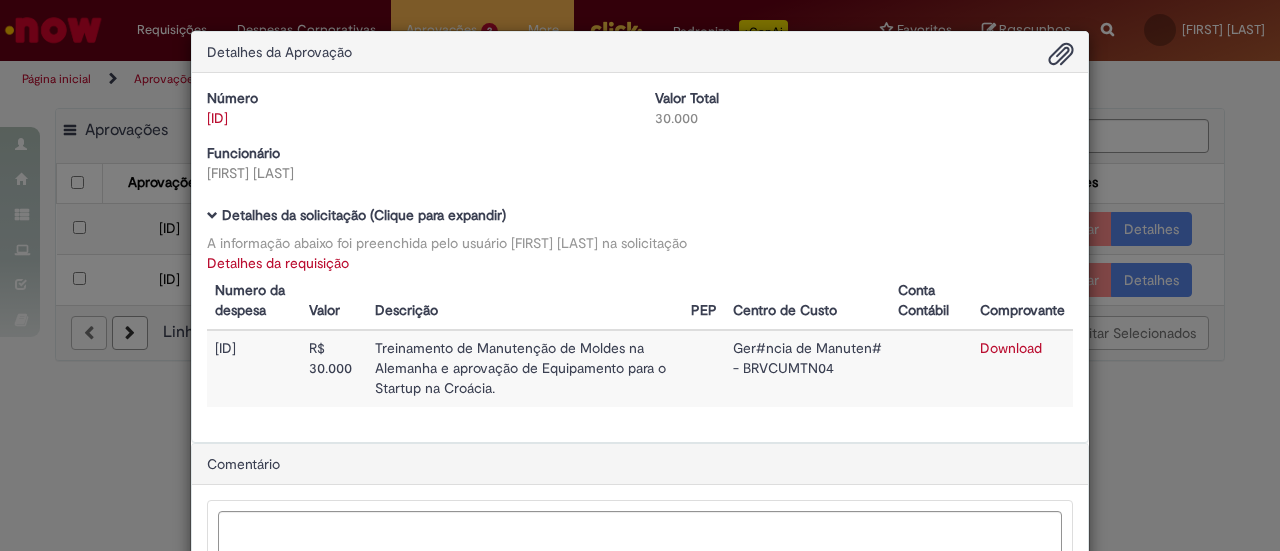 click on "Detalhes da Aprovação
Número
[ID]
Valor Total
30.000
Funcionário
[FIRST] [LAST]
Baixar arquivos da requisição
Detalhes da solicitação (Clique para expandir)
A informação abaixo foi preenchida pelo usuário [FIRST] [LAST] na solicitação
Detalhes da requisição
Numero da despesa
Valor
Descrição
PEP
Centro de Custo
Conta Contábil
Comprovante
[ID]
R$ 30.000
Treinamento de Manutenção de Moldes na Alemanha e aprovação de Equipamento para o Startup na Croácia.
Ger#ncia de Manuten# - BRVCUMTN04
Download
Comentário" at bounding box center (640, 275) 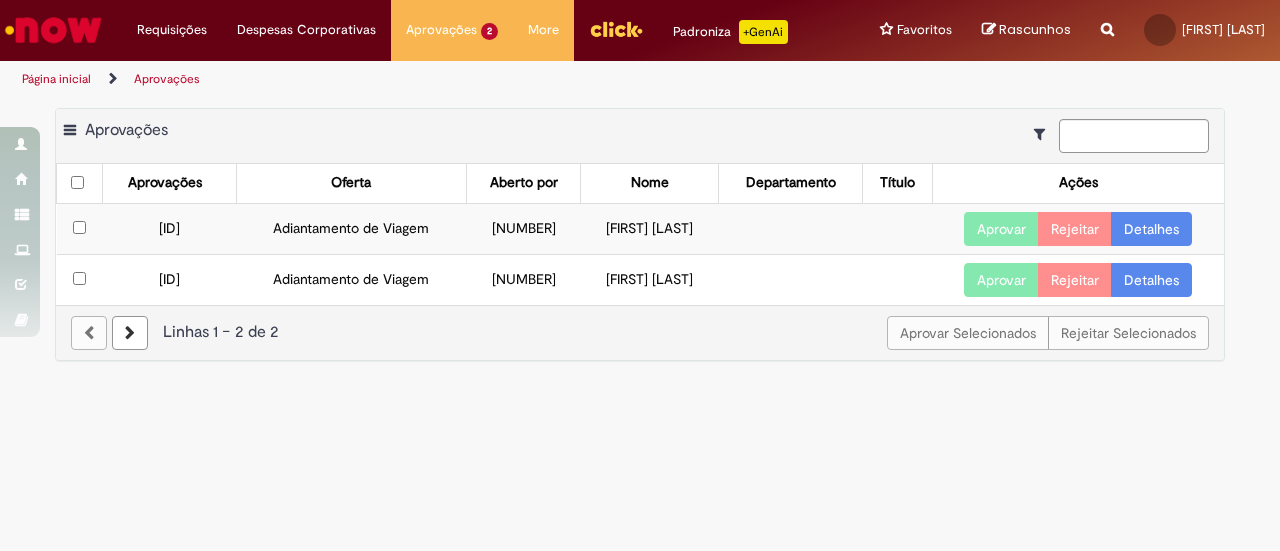 click on "Aprovar" at bounding box center [1001, 229] 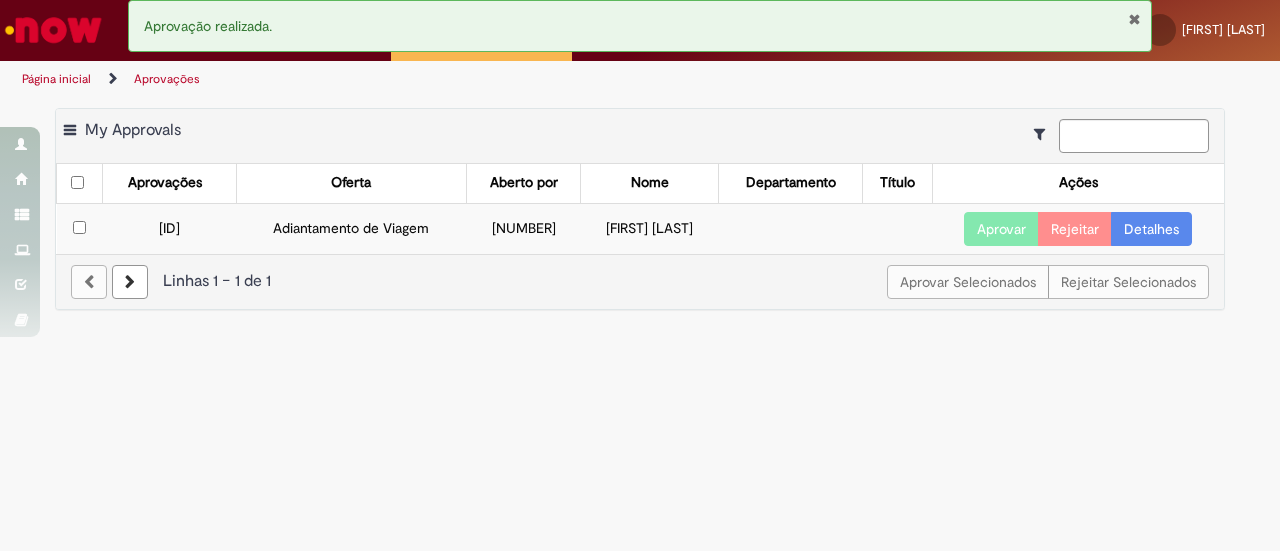 click on "Aprovar" at bounding box center (1001, 229) 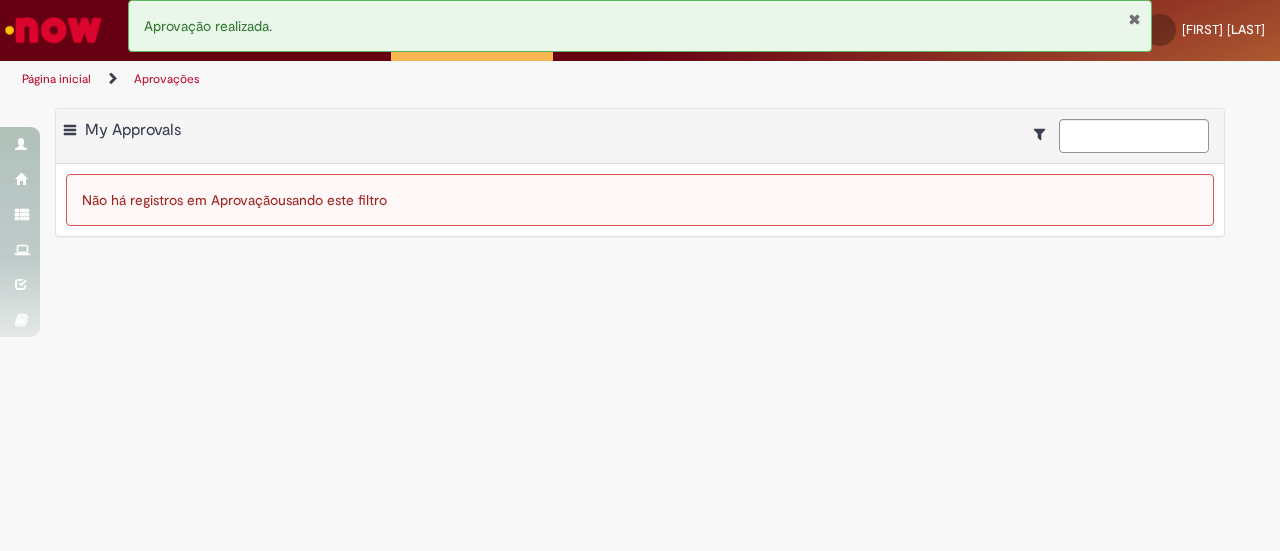 click on "Aprovações
Exportar como PDF Exportar como Excel Exportar como CSV
My Approvals
Não há registros em Aprovação  usando este filtro" at bounding box center (640, 324) 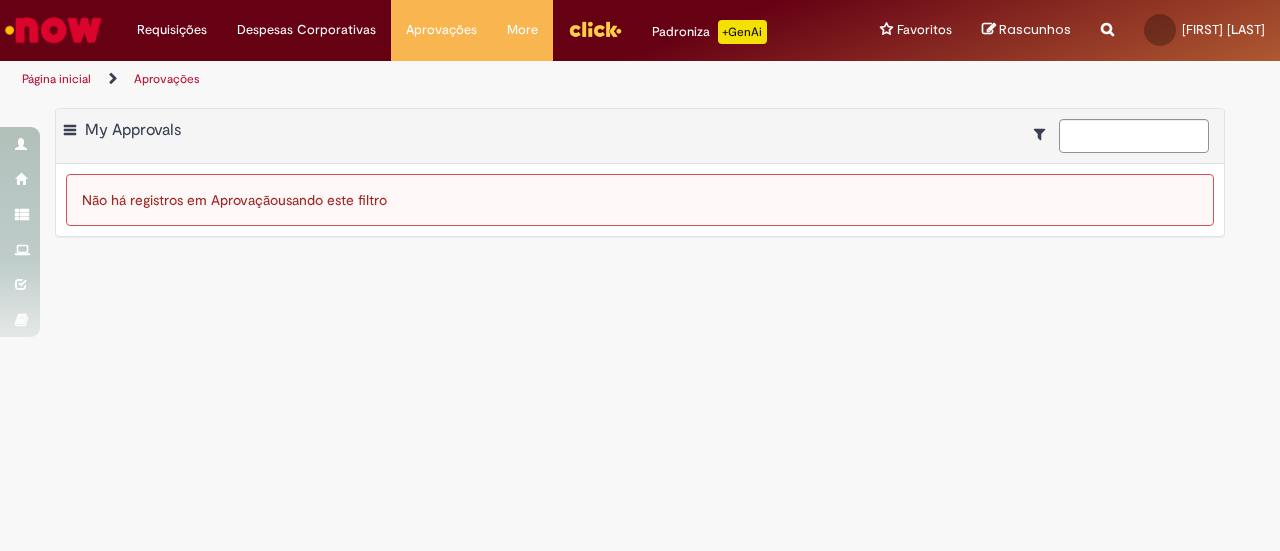 click on "Aprovações
Exportar como PDF Exportar como Excel Exportar como CSV
My Approvals
Não há registros em Aprovação  usando este filtro" at bounding box center [640, 324] 